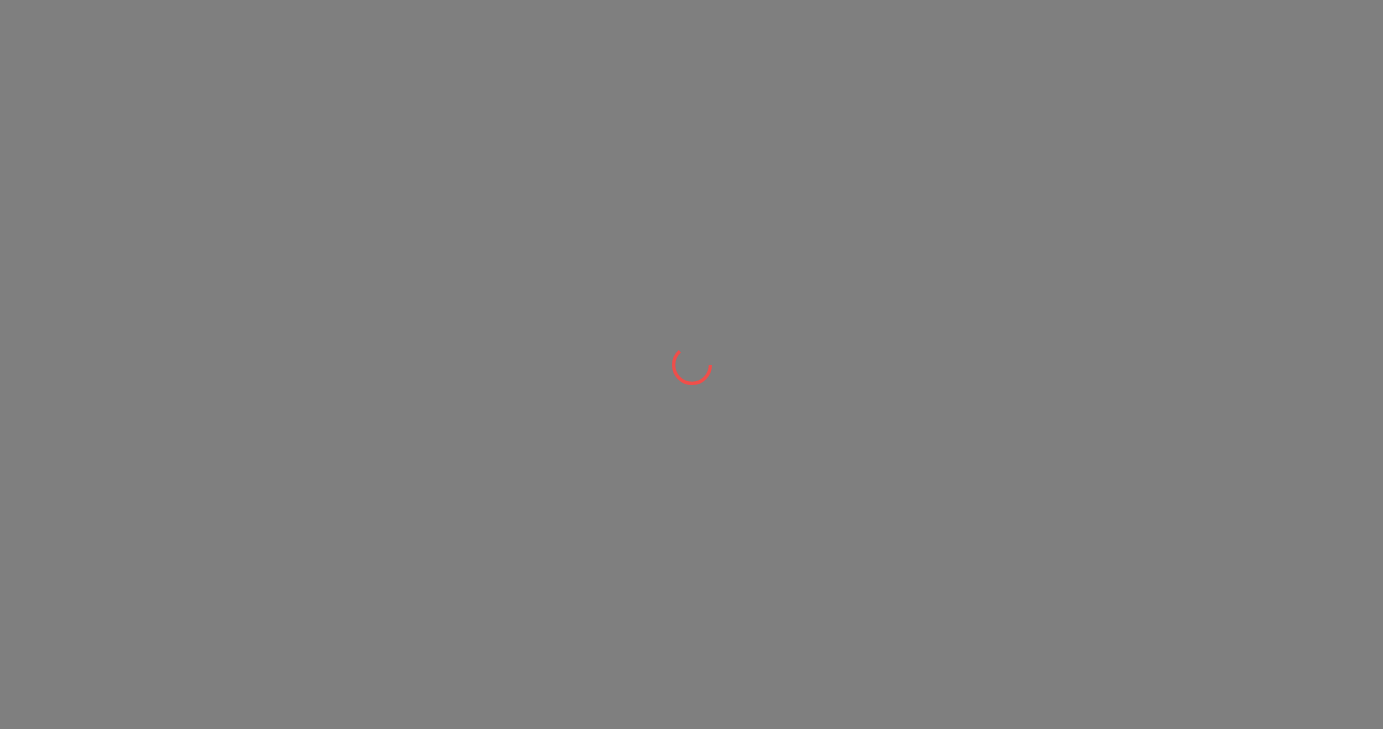 scroll, scrollTop: 0, scrollLeft: 0, axis: both 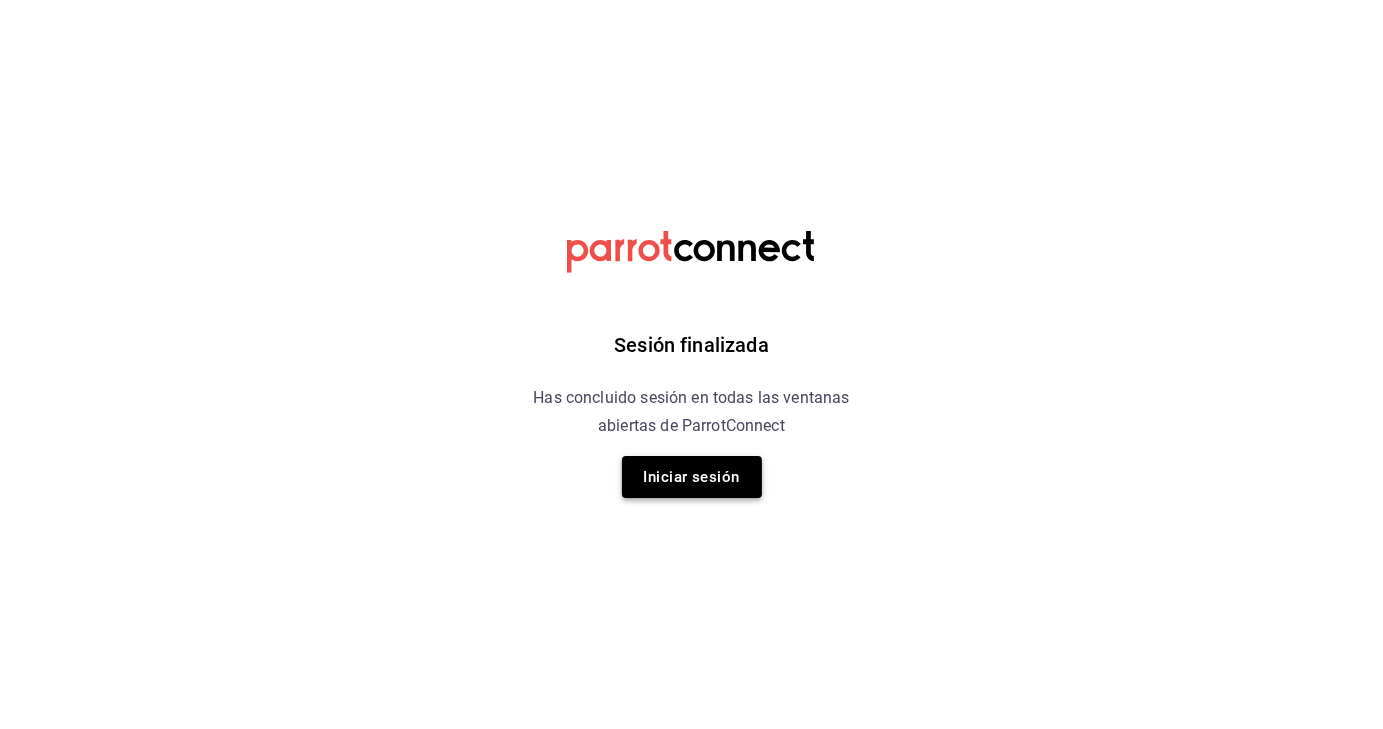 click on "Iniciar sesión" at bounding box center [692, 477] 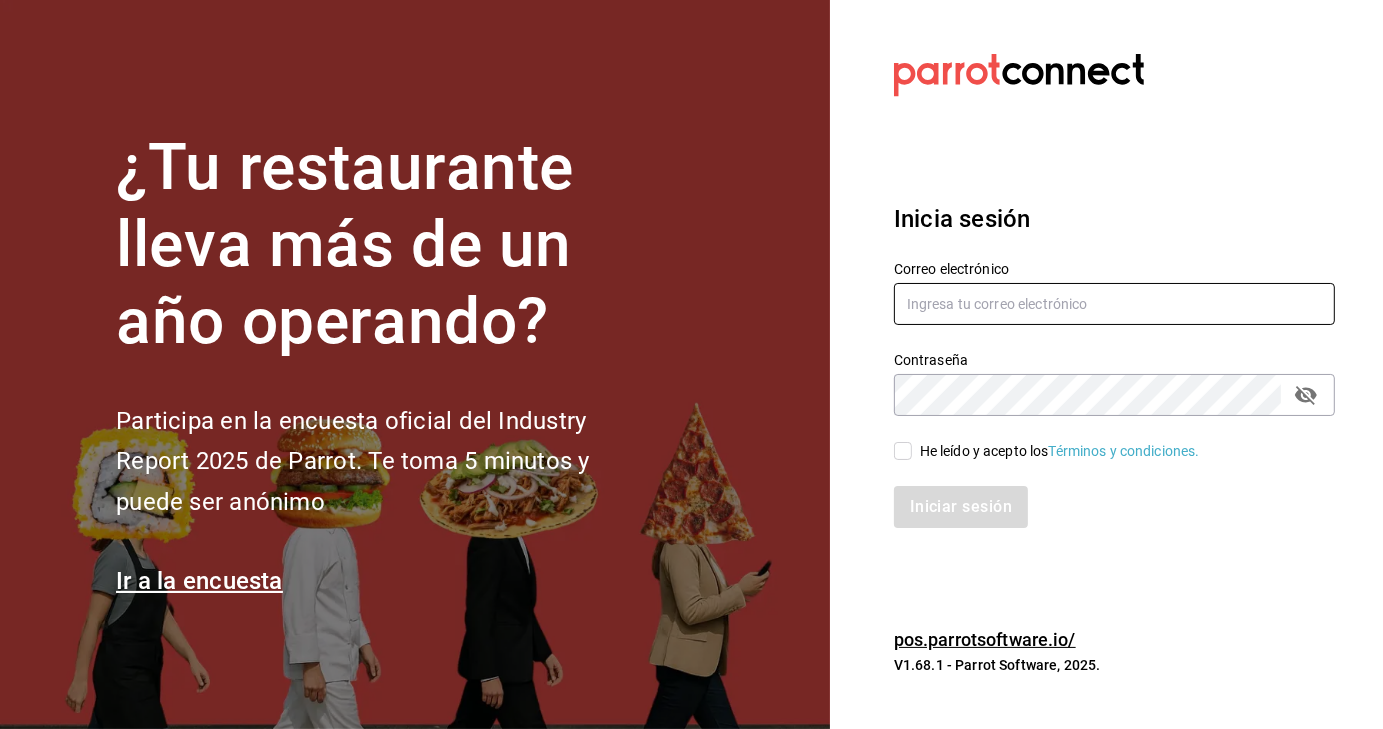 click at bounding box center [1114, 304] 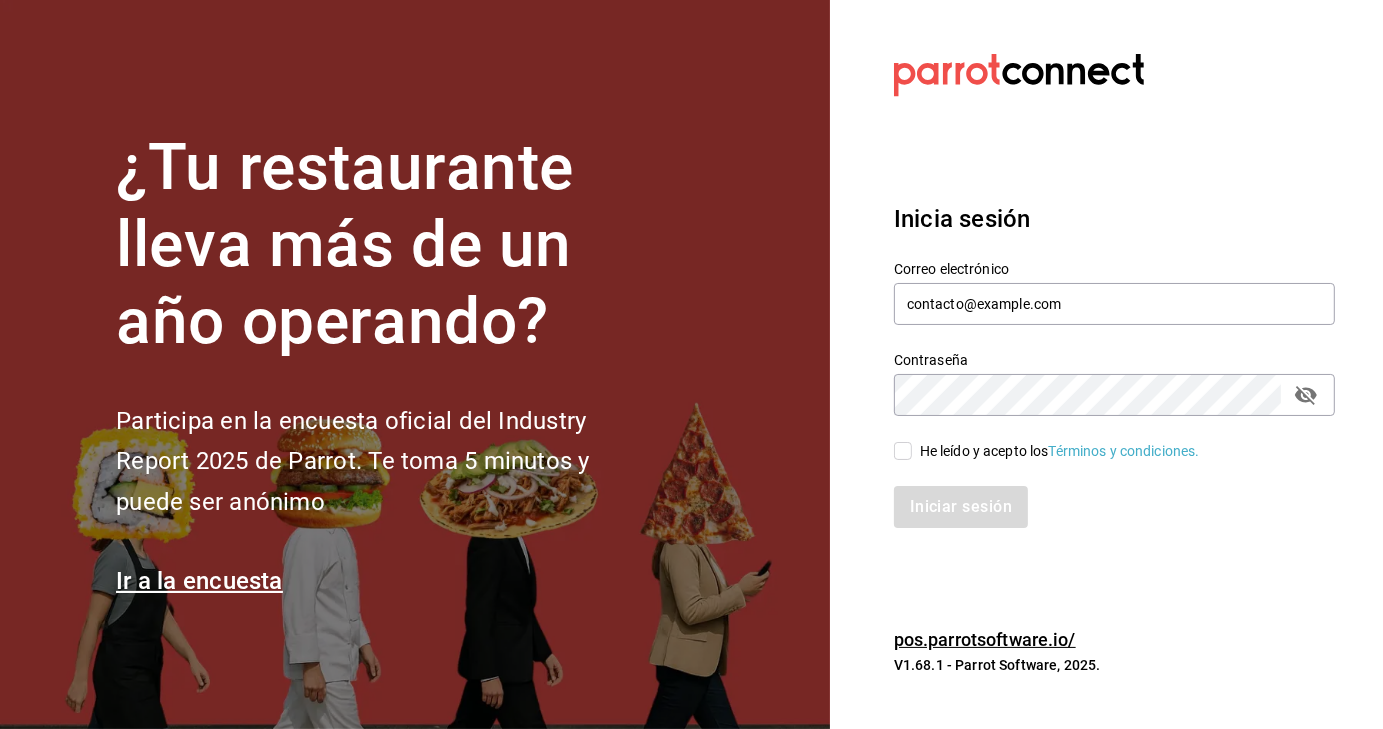 click on "He leído y acepto los  Términos y condiciones." at bounding box center [903, 451] 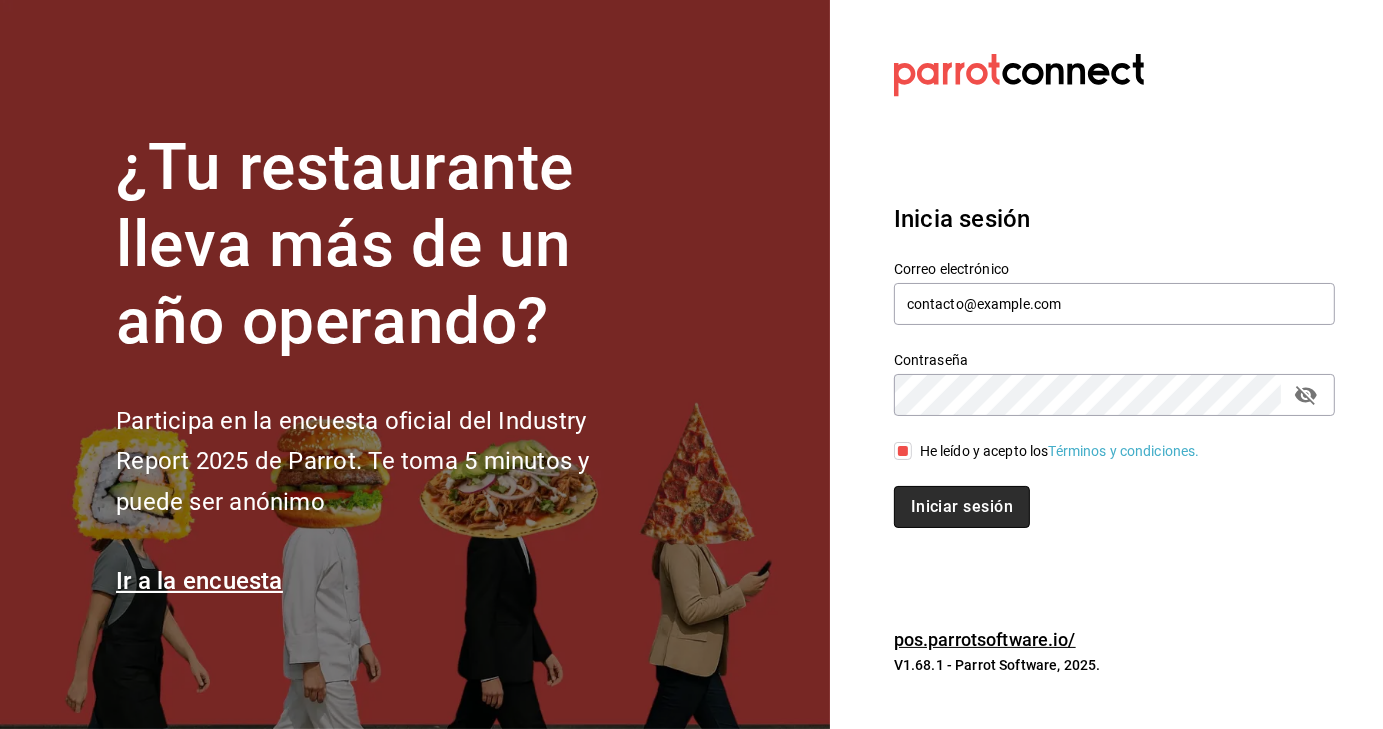 click on "Iniciar sesión" at bounding box center (962, 507) 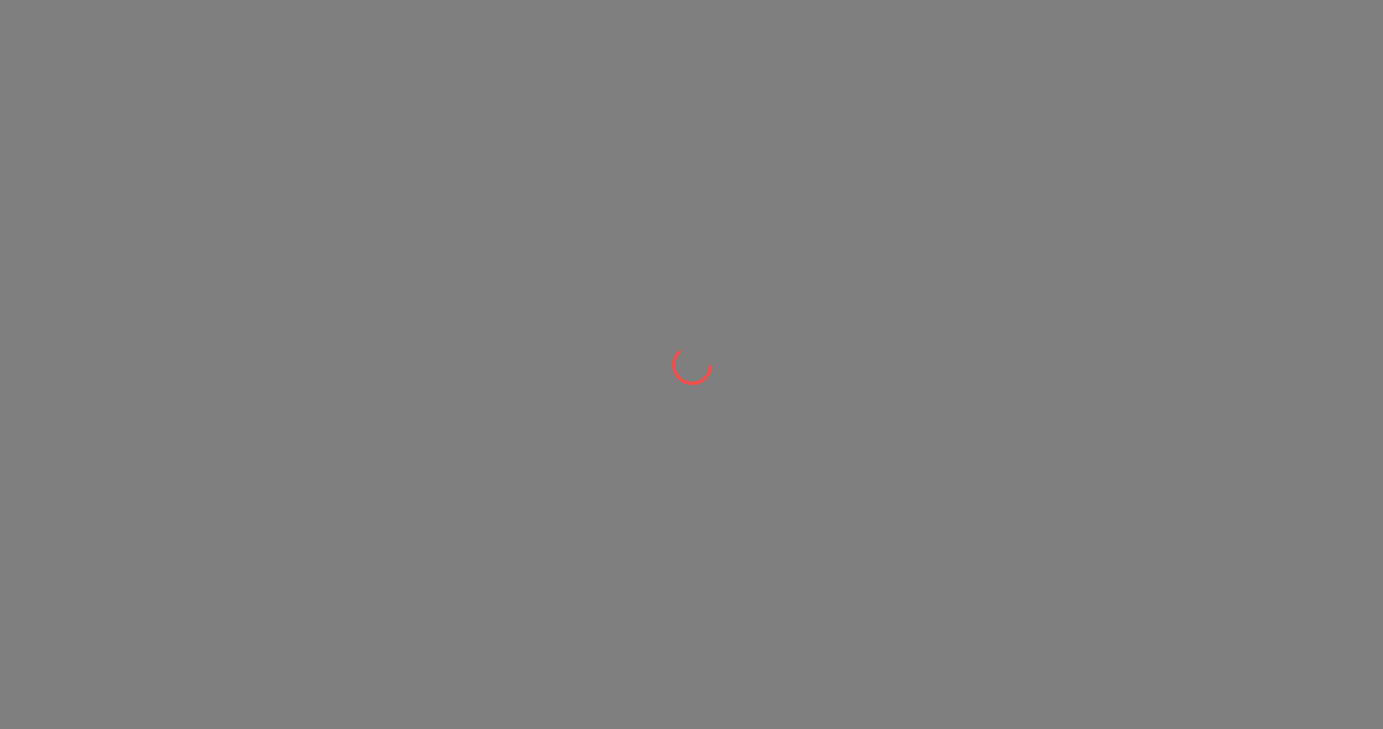 scroll, scrollTop: 0, scrollLeft: 0, axis: both 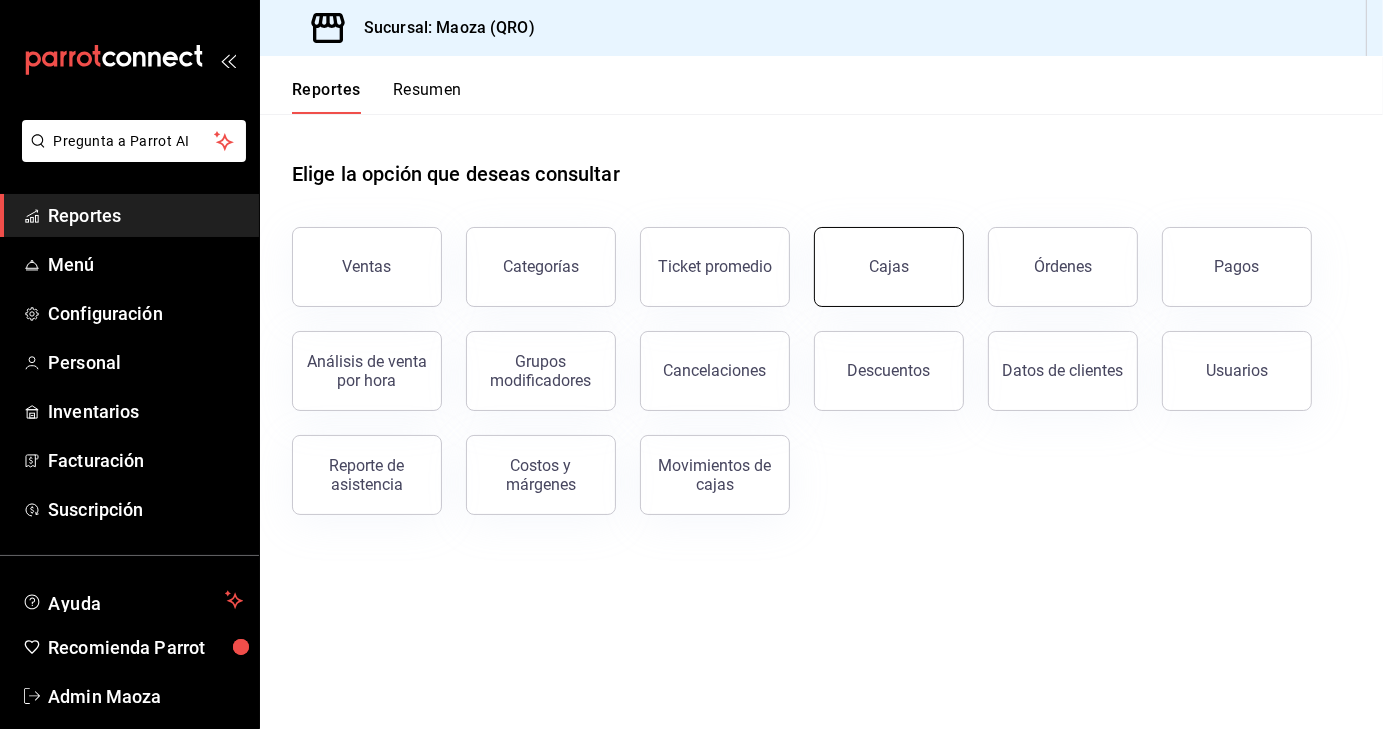 click on "Cajas" at bounding box center [889, 267] 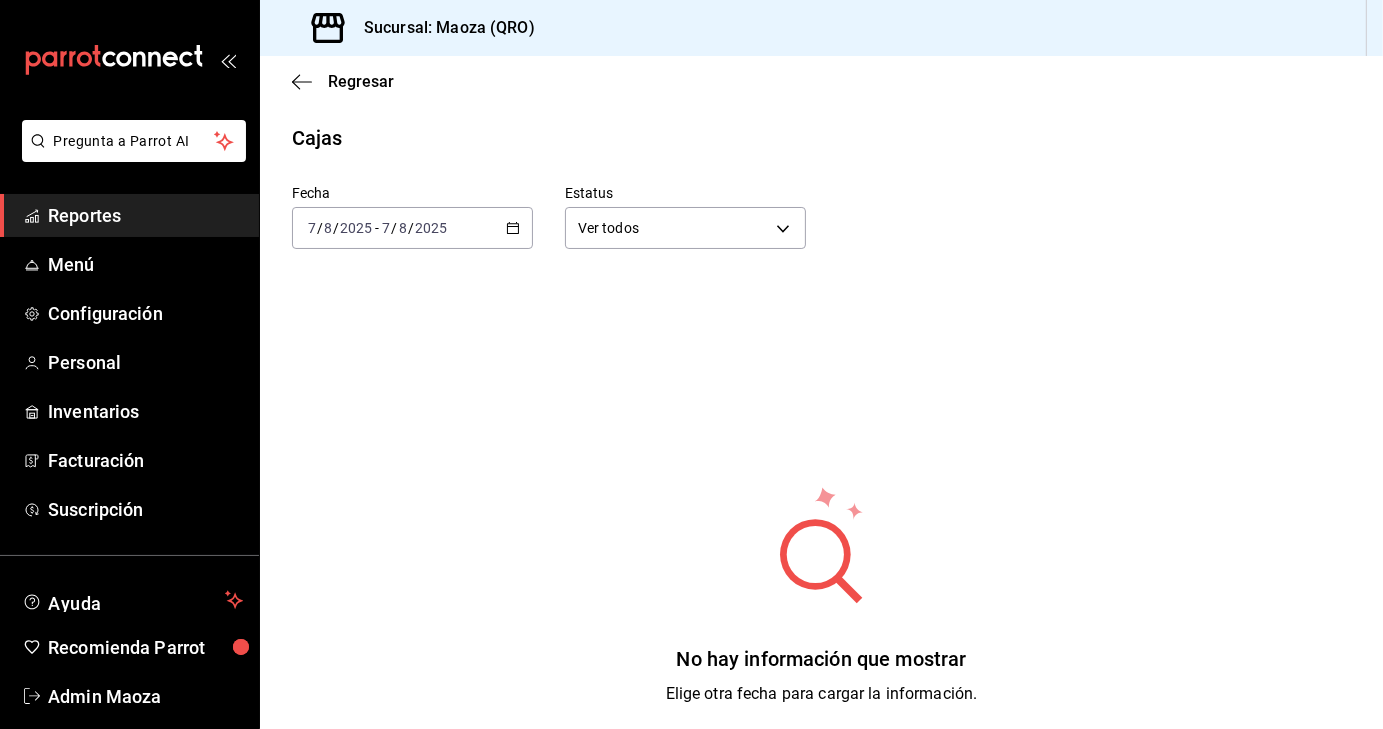 click on "2025-08-07 7 / 8 / 2025 - 2025-08-07 7 / 8 / 2025" at bounding box center [412, 228] 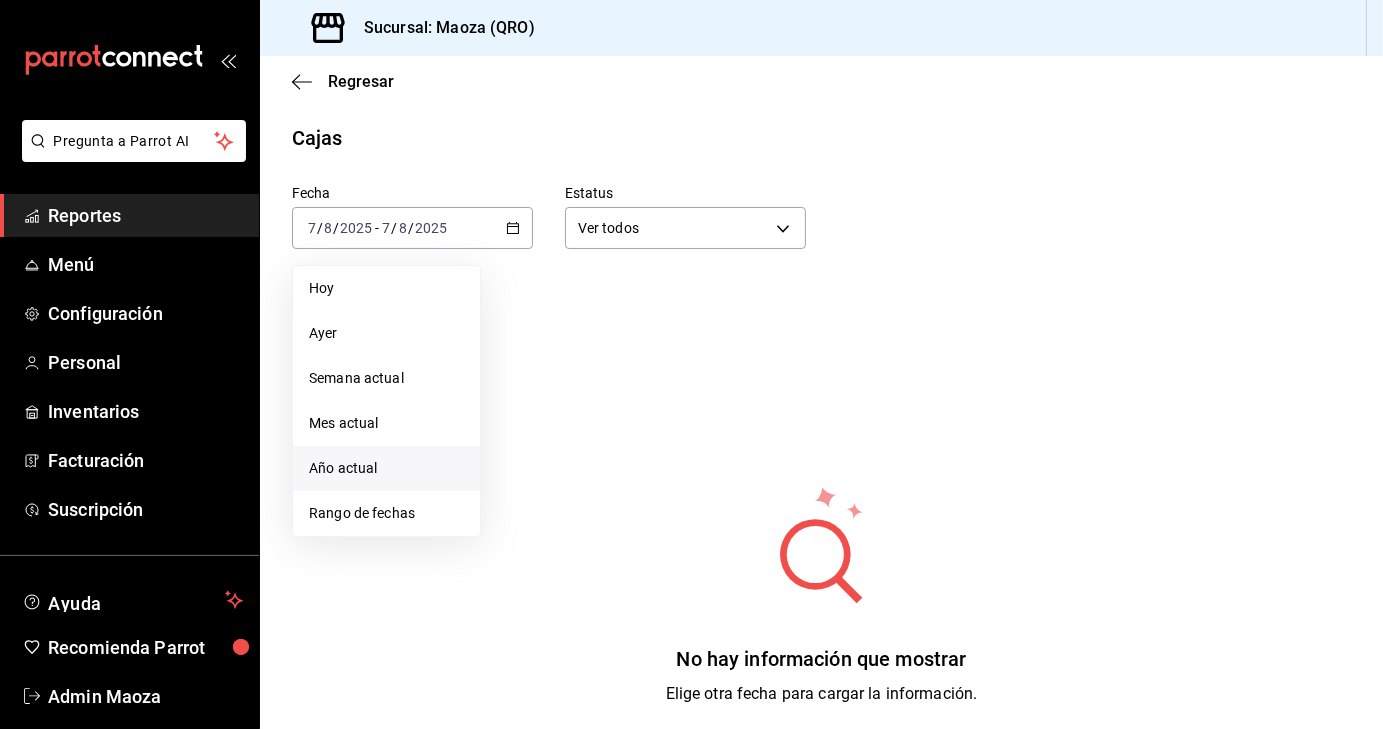 click on "Año actual" at bounding box center (386, 468) 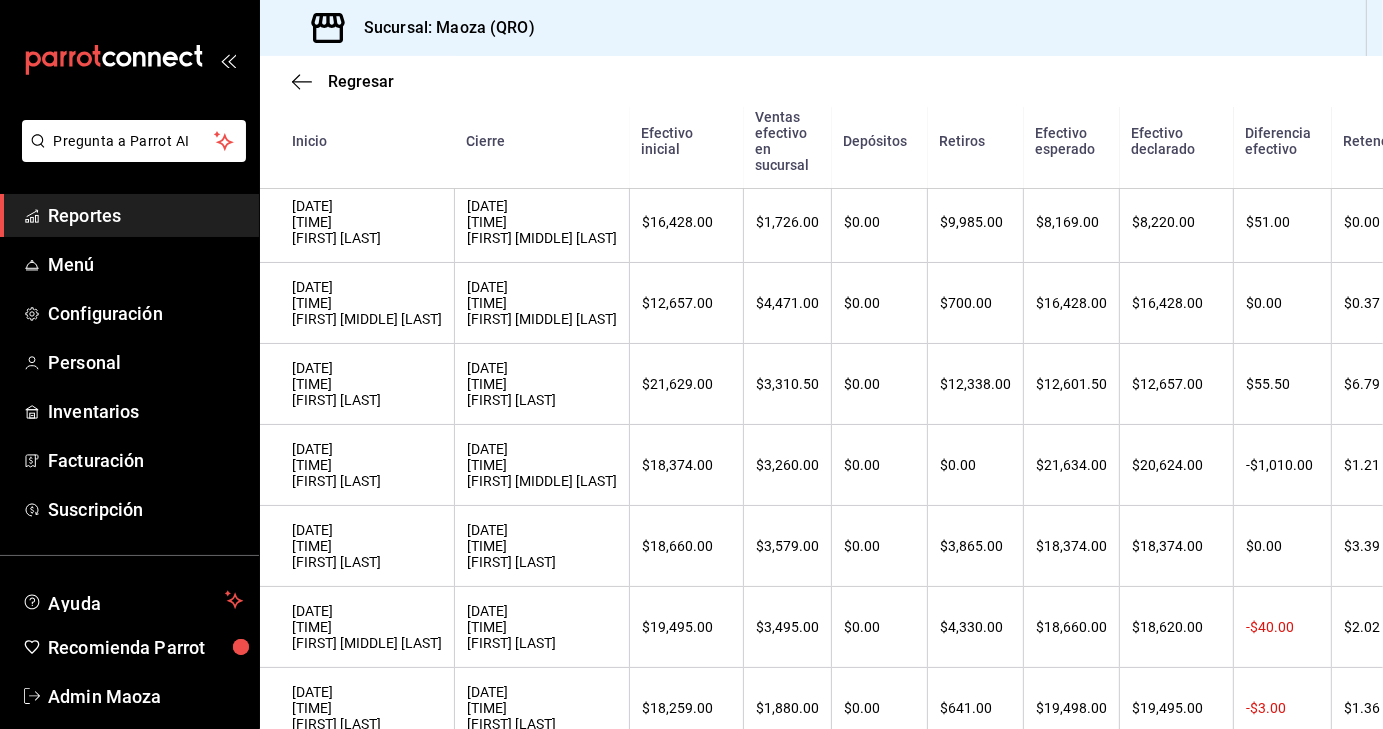 click on "[DATE]
[TIME]
[FIRST] [LAST] [DATE]
[TIME]
[FIRST] [LAST] $[PRICE] $[PRICE] $[PRICE] $[PRICE] $[PRICE] $[PRICE] $[PRICE] $[PRICE] Cerrada [DATE]
[TIME]
[FIRST] [LAST] [DATE]
[TIME]
[FIRST] [LAST] $[PRICE] $[PRICE] $[PRICE] $[PRICE] $[PRICE] $[PRICE] $[PRICE] $[PRICE] Cerrada [DATE]
[TIME]
[FIRST] [LAST] [DATE]
[TIME]
[FIRST] [LAST] $[PRICE] $[PRICE] $[PRICE] $[PRICE] $[PRICE] $[PRICE] $[PRICE] $[PRICE] Cerrada [DATE]
[TIME]
[FIRST] [LAST] [DATE]
[TIME]
[FIRST] [LAST] $[PRICE] $[PRICE] $[PRICE] $[PRICE] $[PRICE] $[PRICE] $[PRICE] $[PRICE] Cerrada [DATE]
[TIME]
[FIRST] [LAST] [DATE]
[TIME]
[FIRST] [LAST] $[PRICE] $[PRICE] $[PRICE] $[PRICE] $[PRICE] $[PRICE] $[PRICE] $[PRICE] Cerrada [DATE]
[TIME]
[FIRST] [LAST] $[PRICE]" at bounding box center [952, -3058] 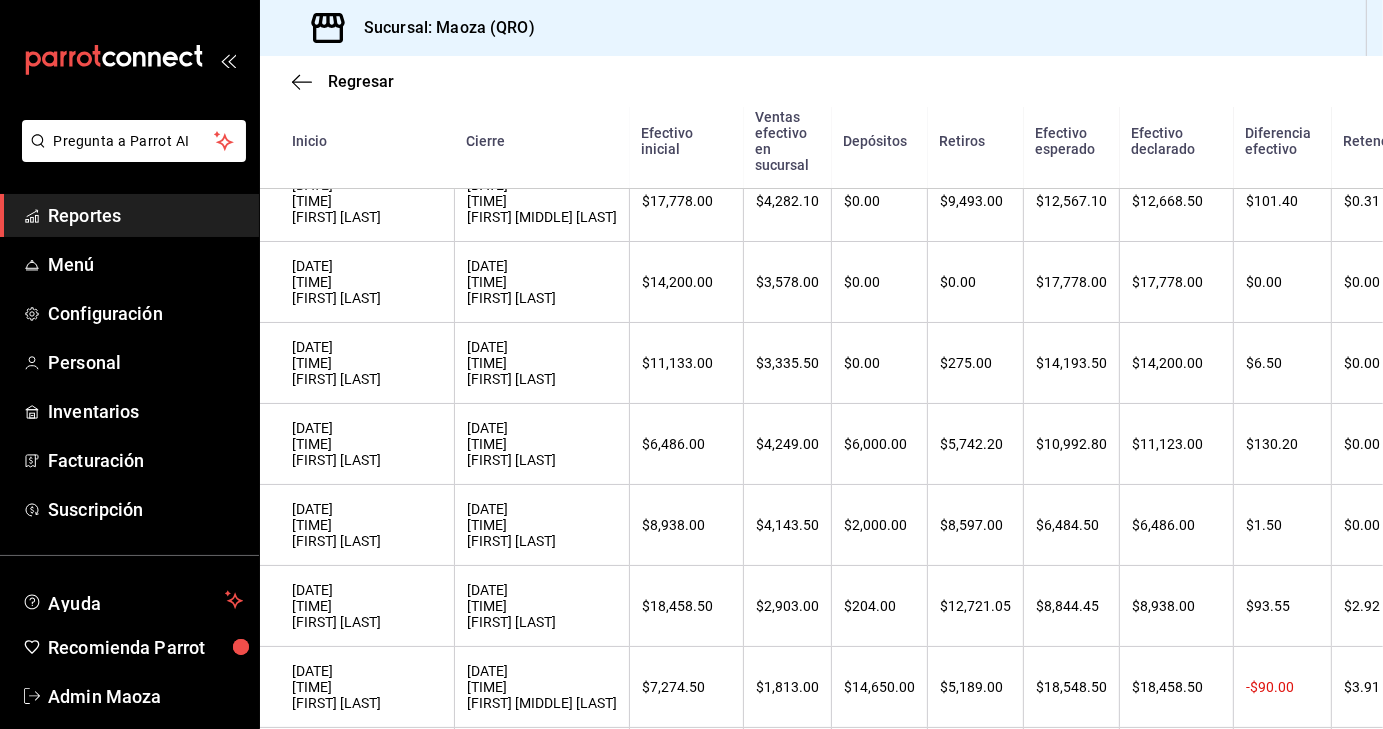 click on "[DATE]
[TIME]
[FIRST] [LAST] [DATE]
[TIME]
[FIRST] [LAST] $[PRICE] $[PRICE] $[PRICE] $[PRICE] $[PRICE] $[PRICE] $[PRICE] $[PRICE] Cerrada [DATE]
[TIME]
[FIRST] [LAST] [DATE]
[TIME]
[FIRST] [LAST] $[PRICE] $[PRICE] $[PRICE] $[PRICE] $[PRICE] $[PRICE] $[PRICE] $[PRICE] Cerrada [DATE]
[TIME]
[FIRST] [LAST] [DATE]
[TIME]
[FIRST] [LAST] $[PRICE] $[PRICE] $[PRICE] $[PRICE] $[PRICE] $[PRICE] $[PRICE] $[PRICE] Cerrada [DATE]
[TIME]
[FIRST] [LAST] [DATE]
[TIME]
[FIRST] [LAST] $[PRICE] $[PRICE] $[PRICE] $[PRICE] $[PRICE] $[PRICE] $[PRICE] $[PRICE] Cerrada [DATE]
[TIME]
[FIRST] [LAST] [DATE]
[TIME]
[FIRST] [LAST] $[PRICE] $[PRICE] $[PRICE] $[PRICE] $[PRICE] $[PRICE] $[PRICE] $[PRICE] Cerrada [DATE]
[TIME]
[FIRST] [LAST] $[PRICE]" at bounding box center (952, -1459) 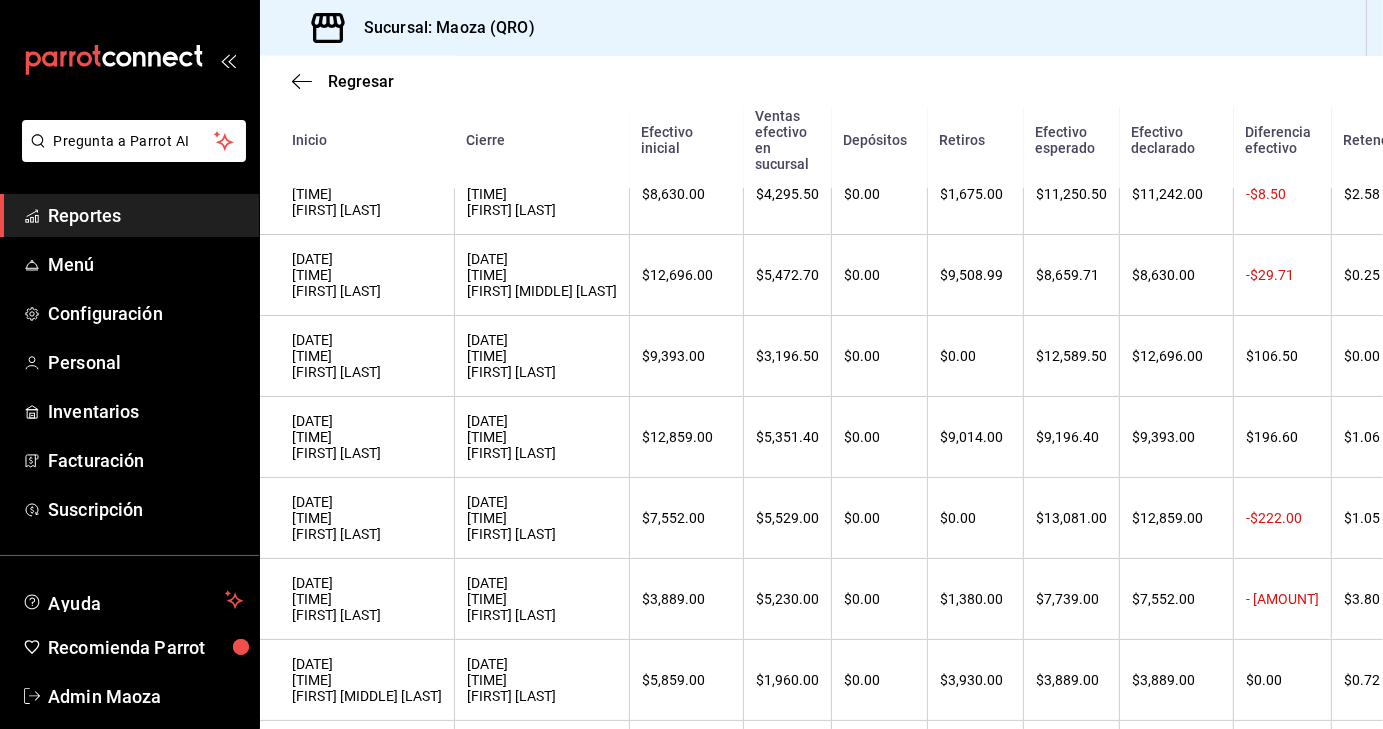 scroll, scrollTop: 3280, scrollLeft: 0, axis: vertical 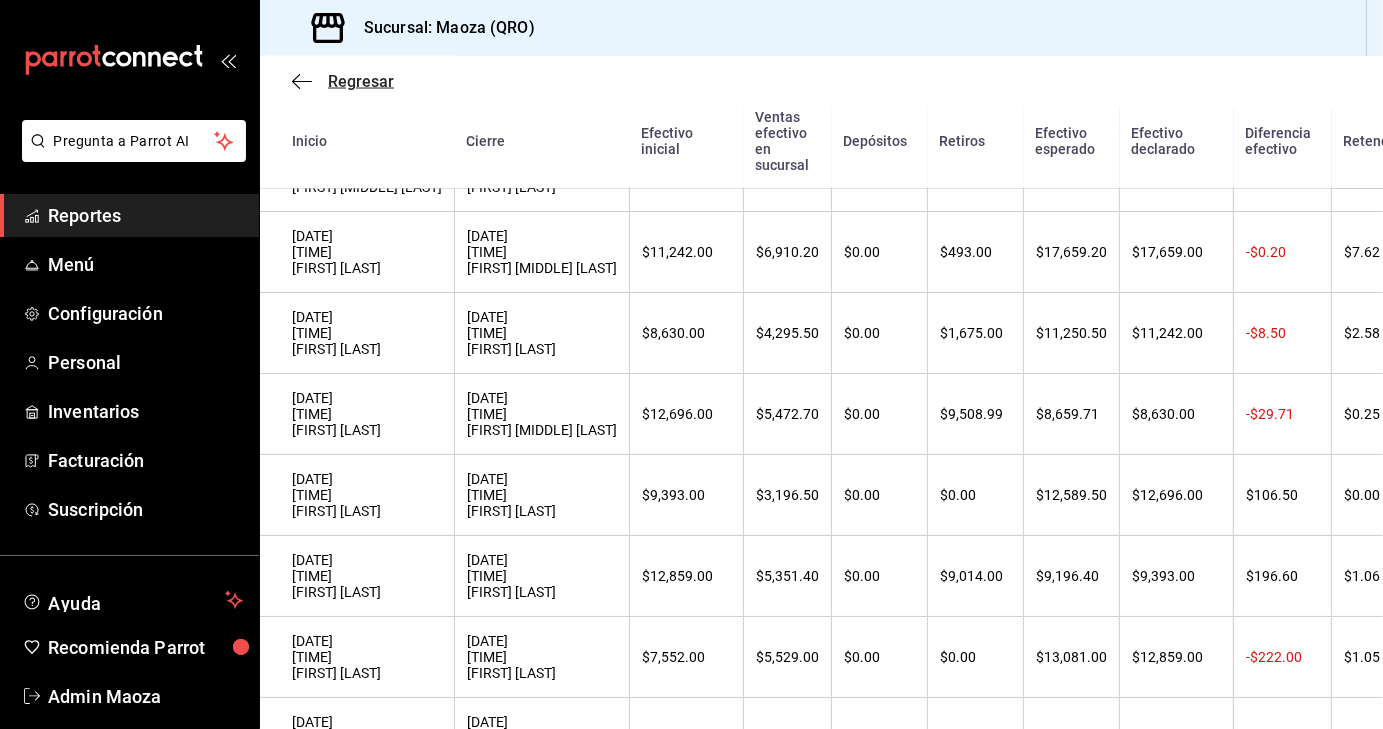 click on "Regresar" at bounding box center (361, 81) 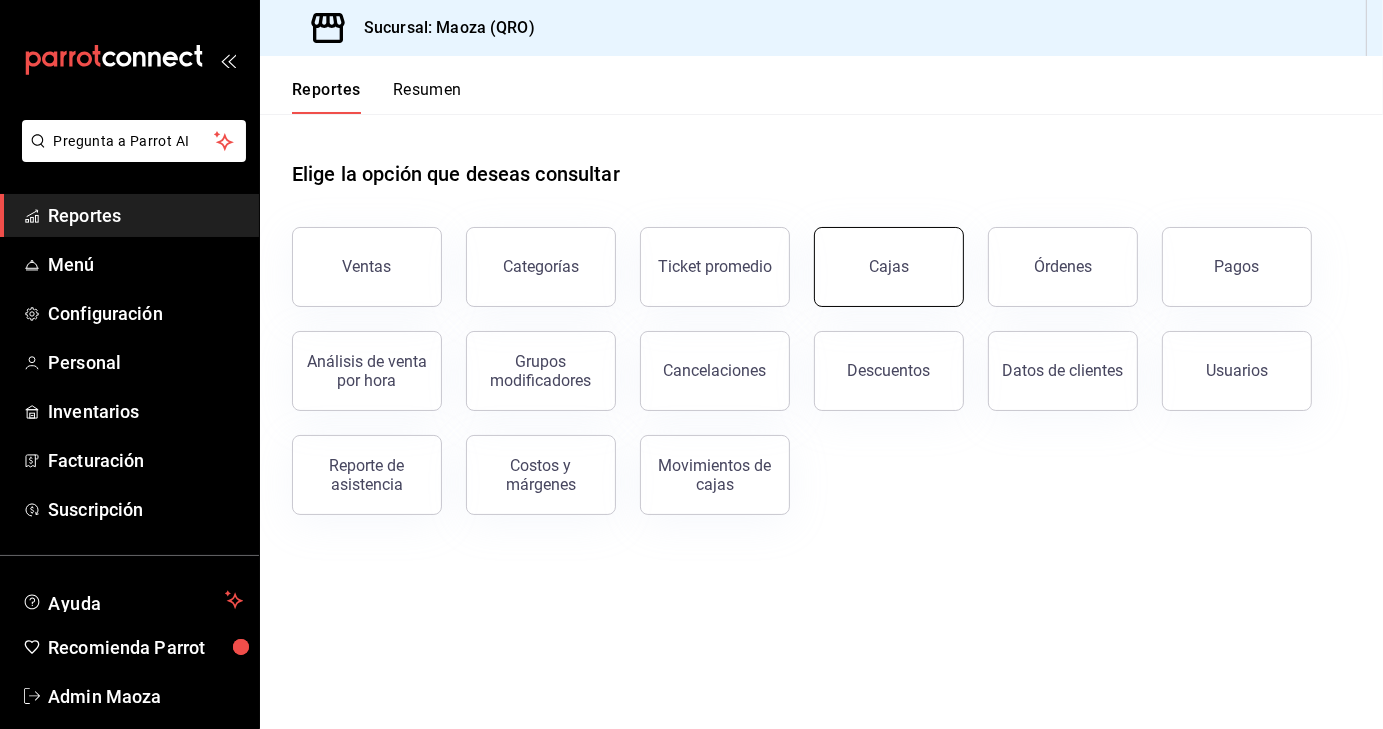 click on "Cajas" at bounding box center (889, 267) 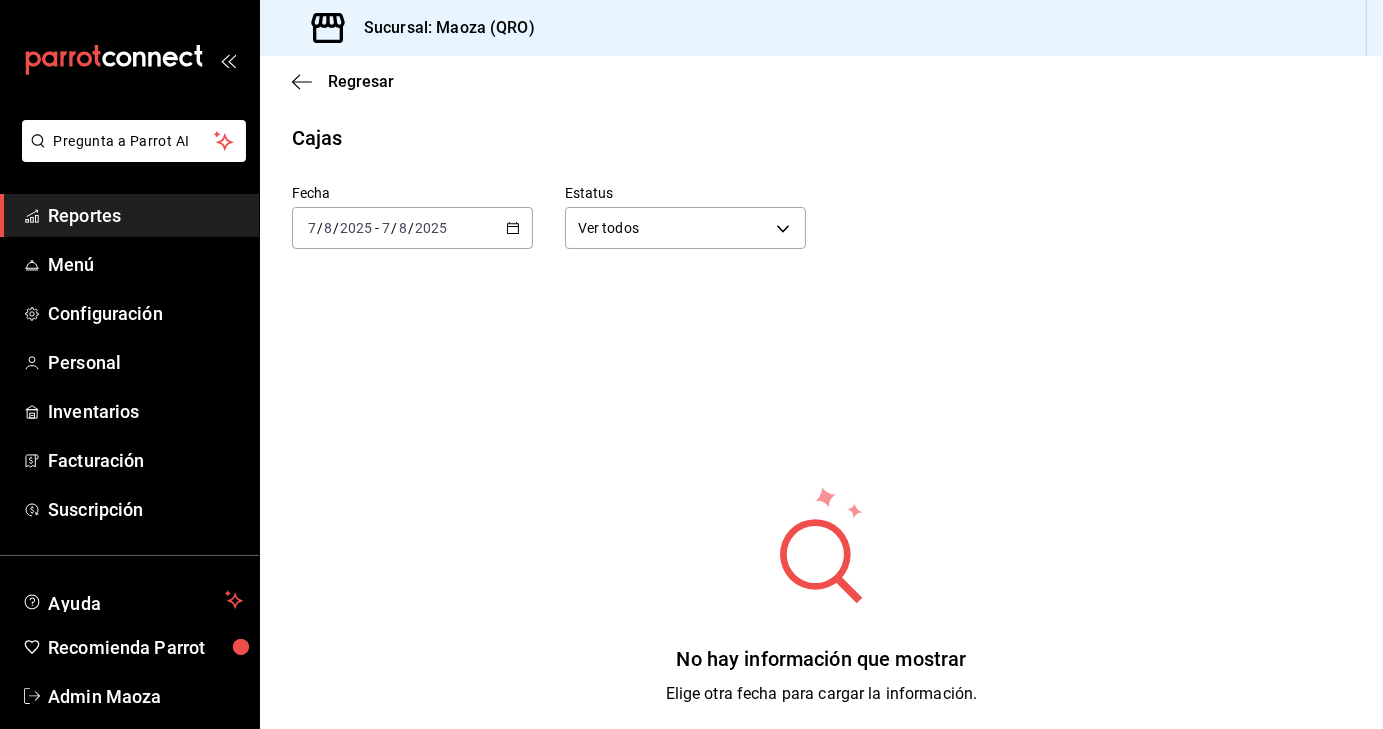 click on "2025-08-07 7 / 8 / 2025 - 2025-08-07 7 / 8 / 2025" at bounding box center (412, 228) 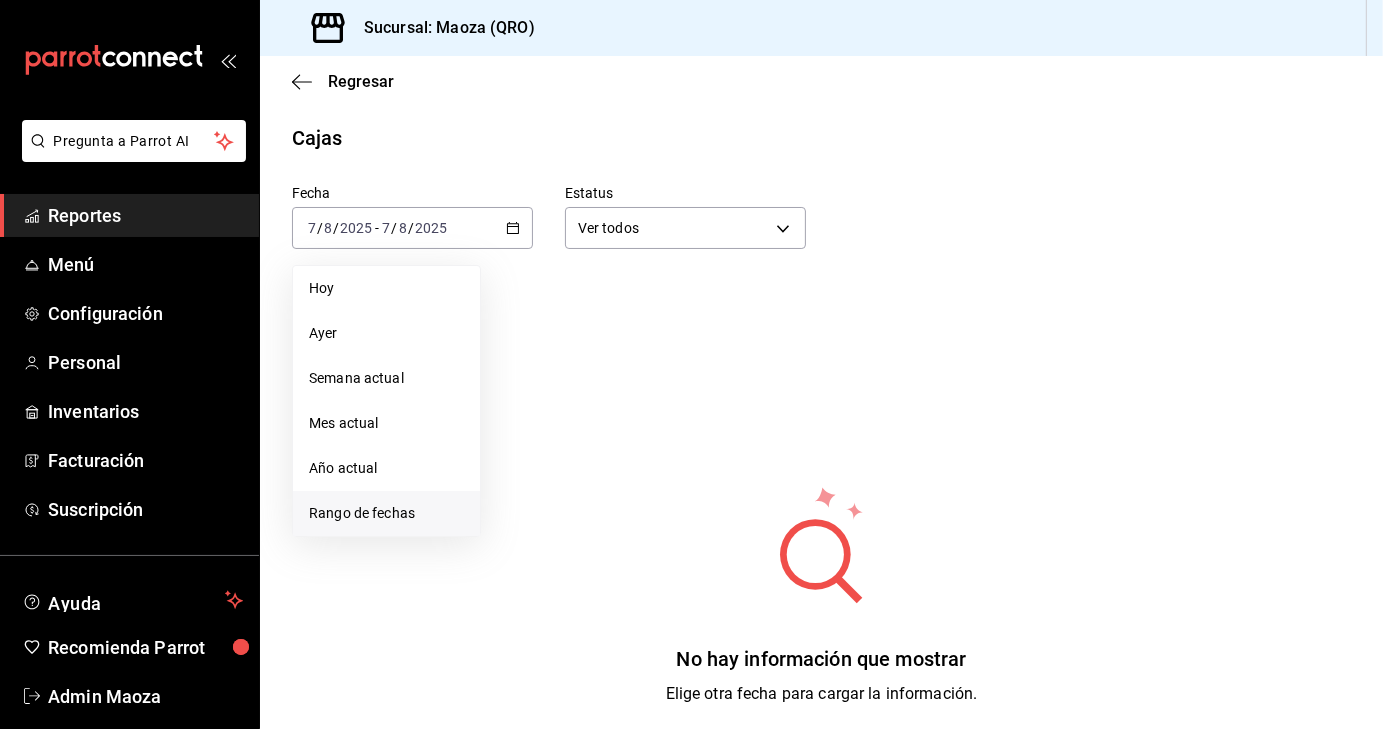 click on "Rango de fechas" at bounding box center (386, 513) 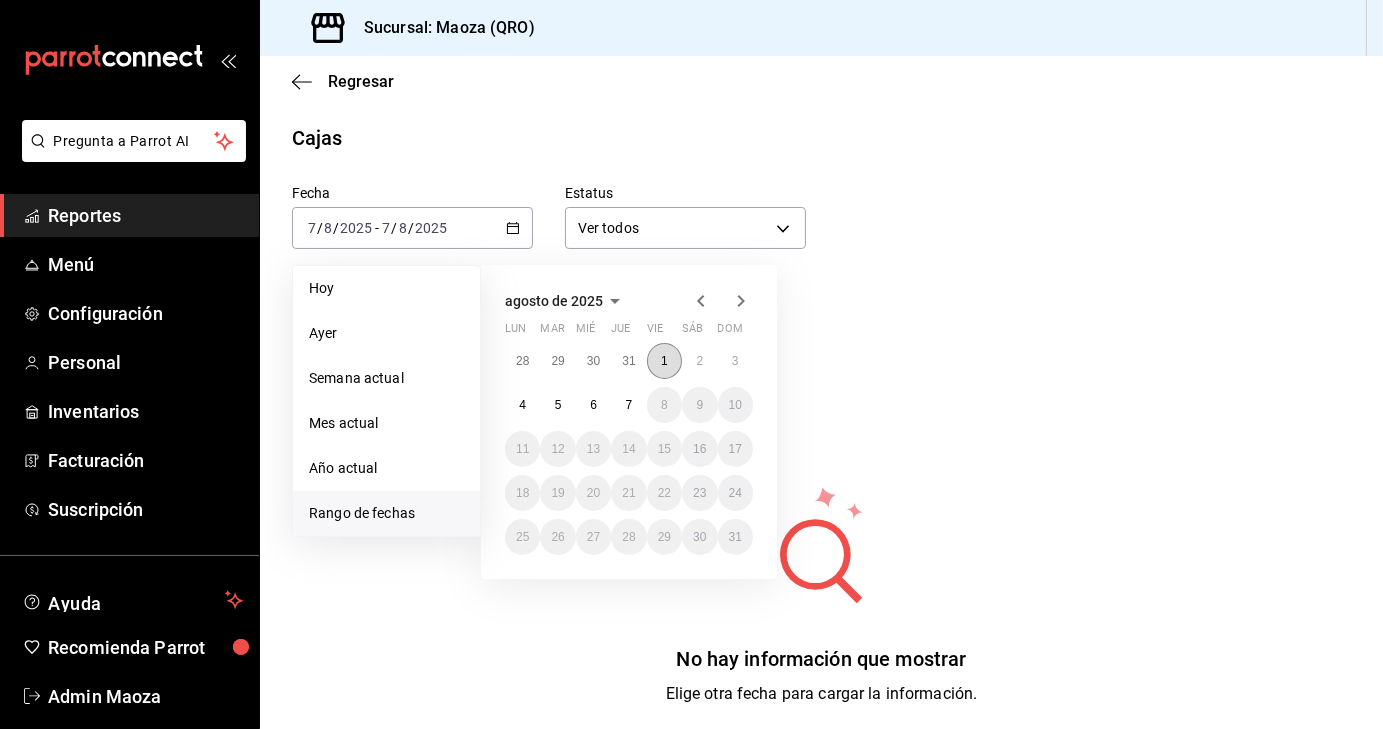 click on "1" at bounding box center (664, 361) 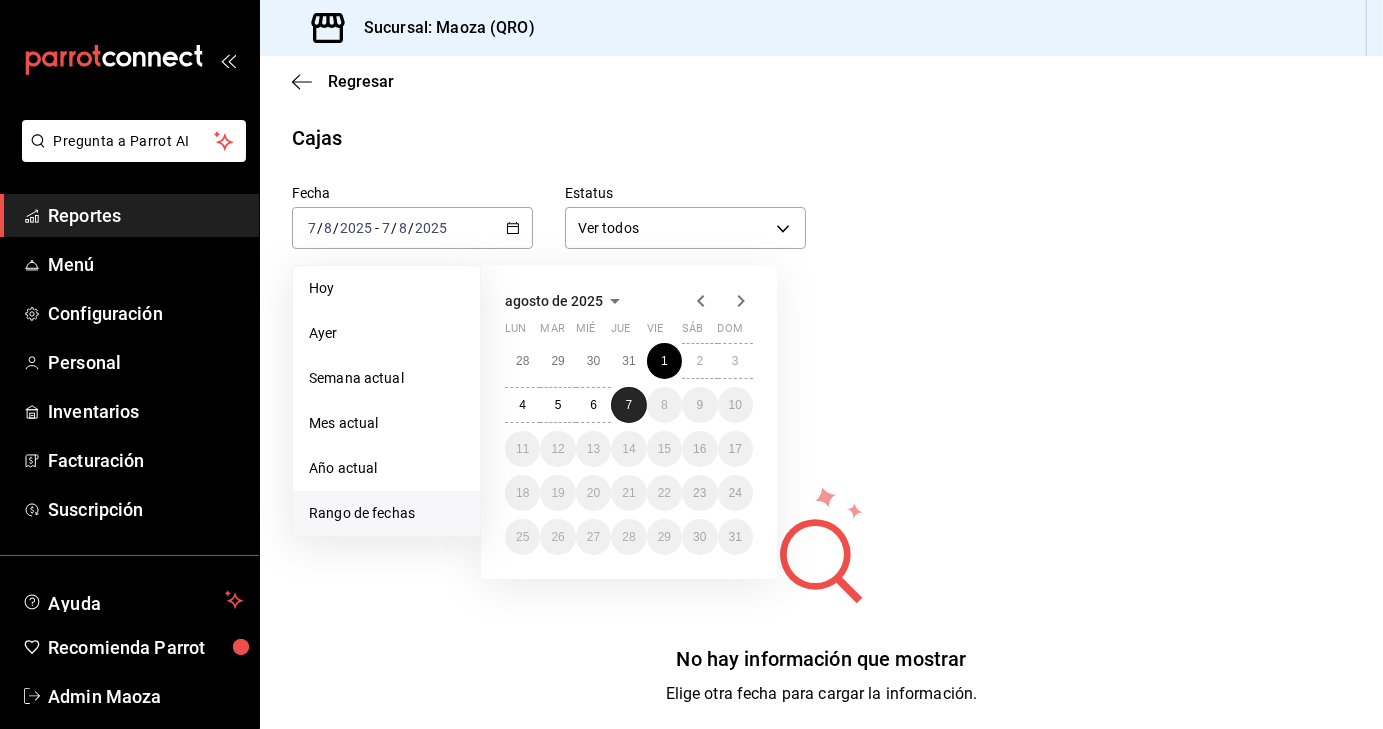 click on "7" at bounding box center (629, 405) 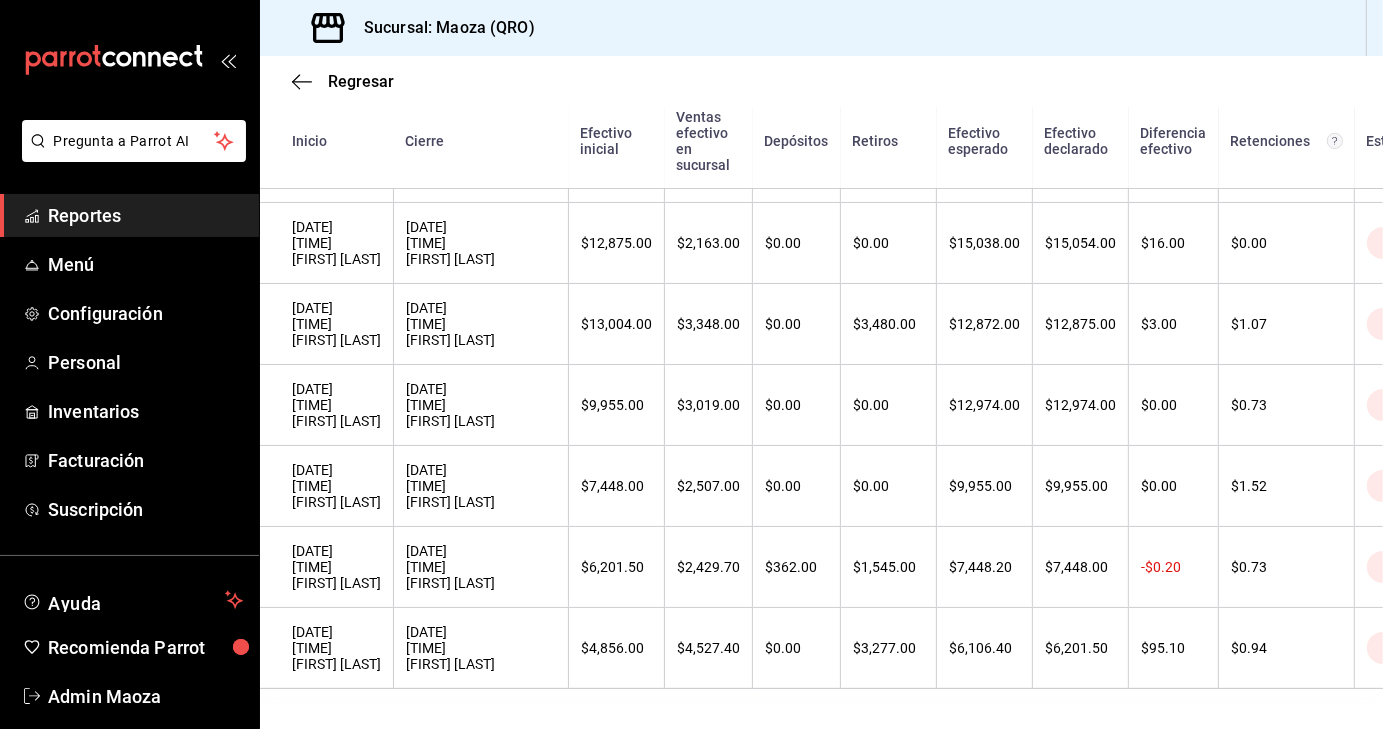 scroll, scrollTop: 742, scrollLeft: 0, axis: vertical 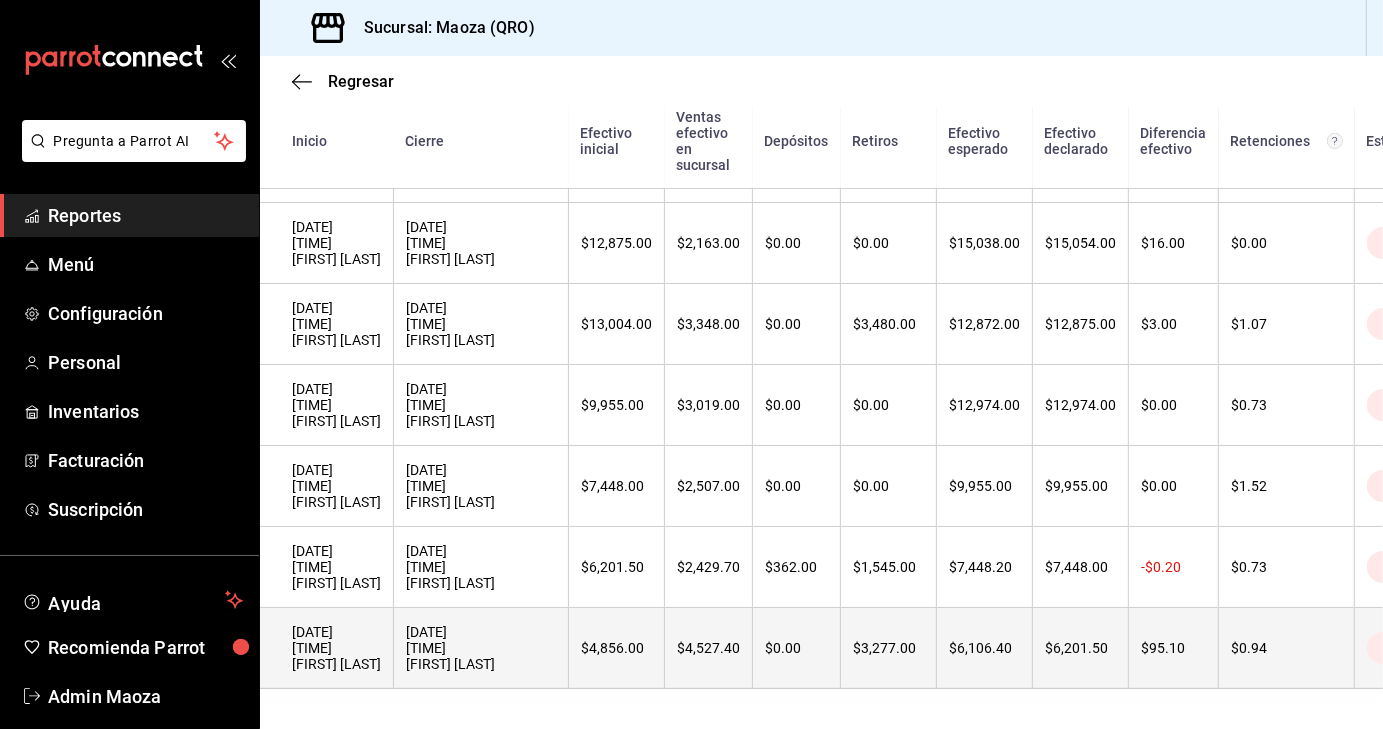 click on "[DATE]
[TIME]
[FIRST] [LAST]" at bounding box center [336, 648] 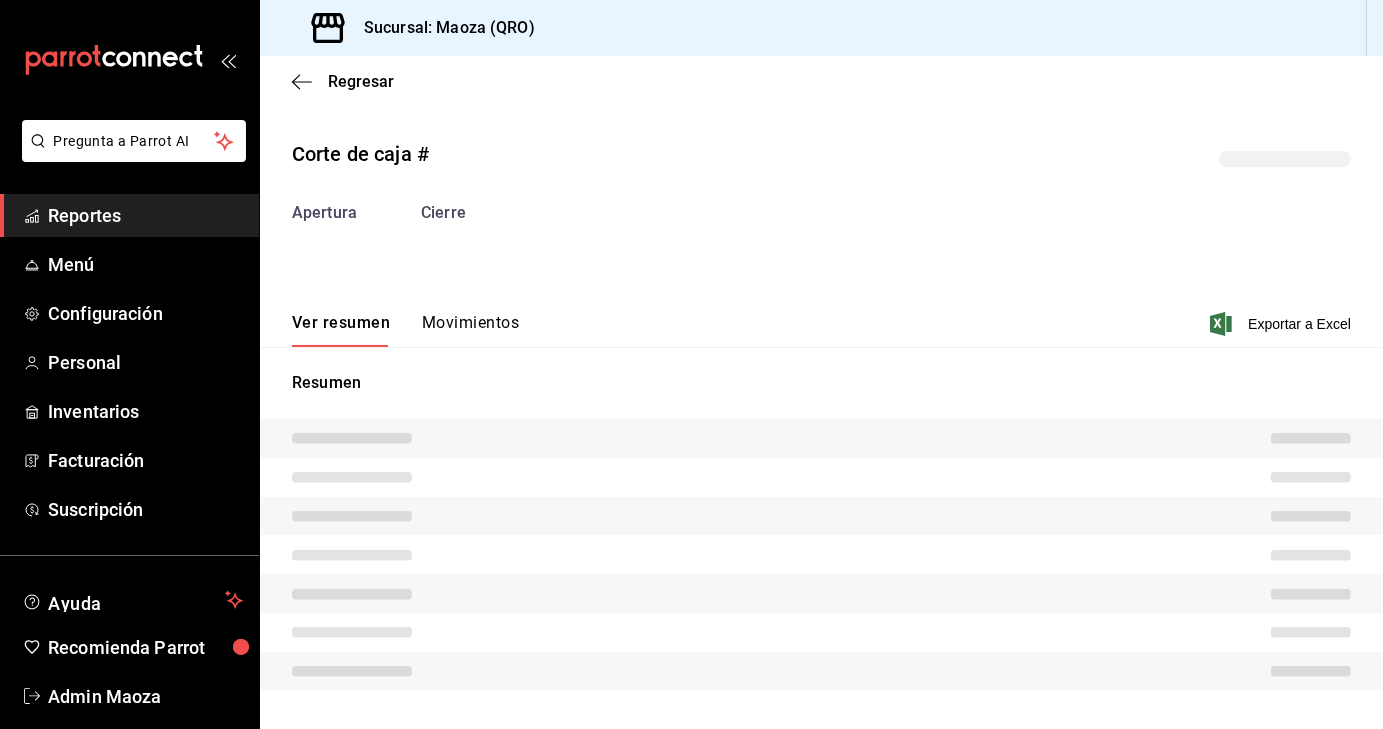 scroll, scrollTop: 0, scrollLeft: 0, axis: both 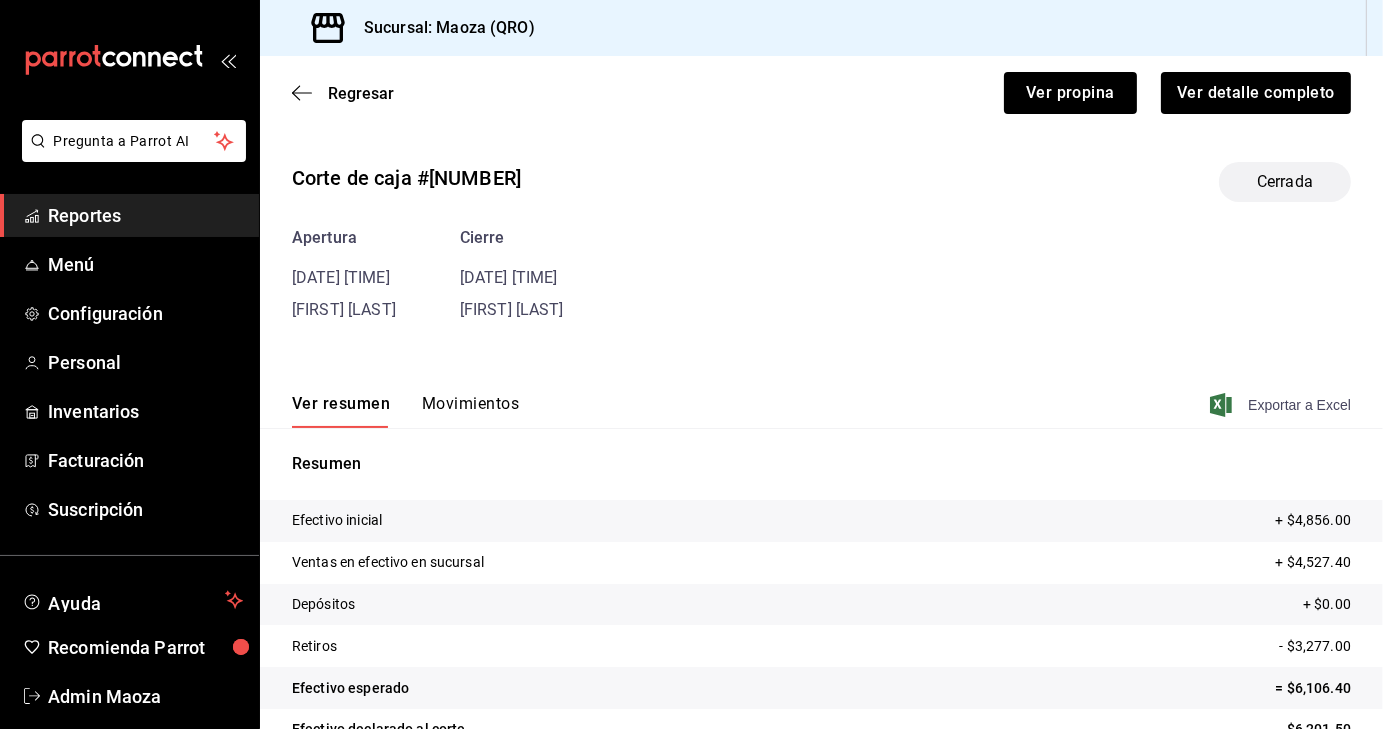 click on "Exportar a Excel" at bounding box center [1282, 405] 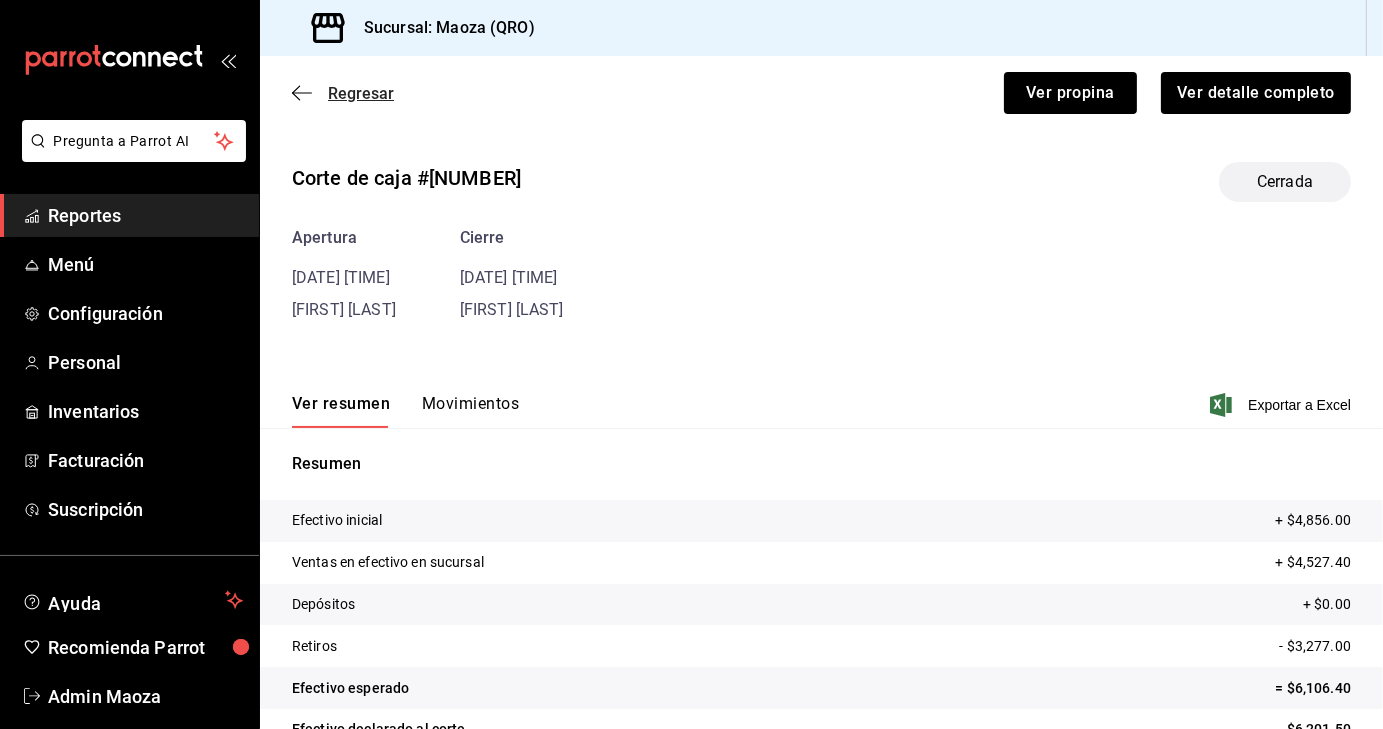 click on "Regresar" at bounding box center [361, 93] 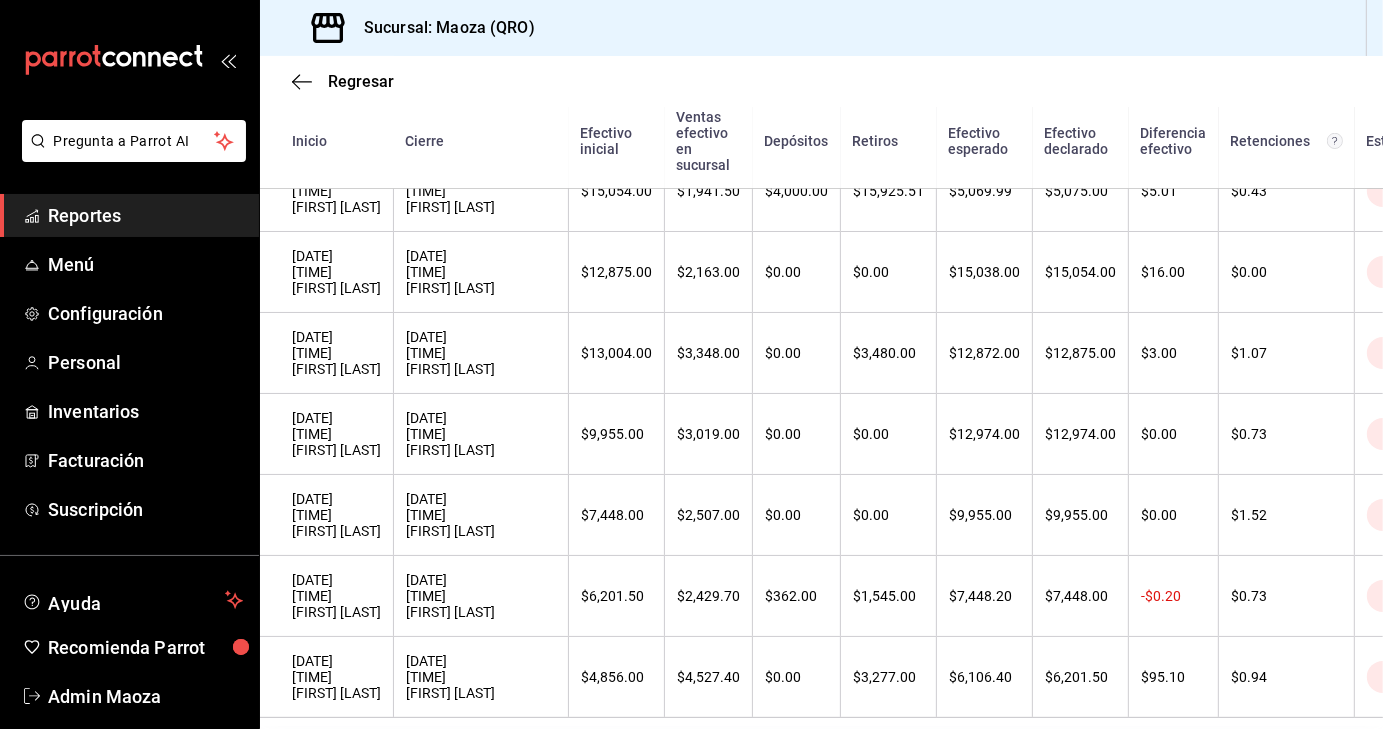 scroll, scrollTop: 742, scrollLeft: 0, axis: vertical 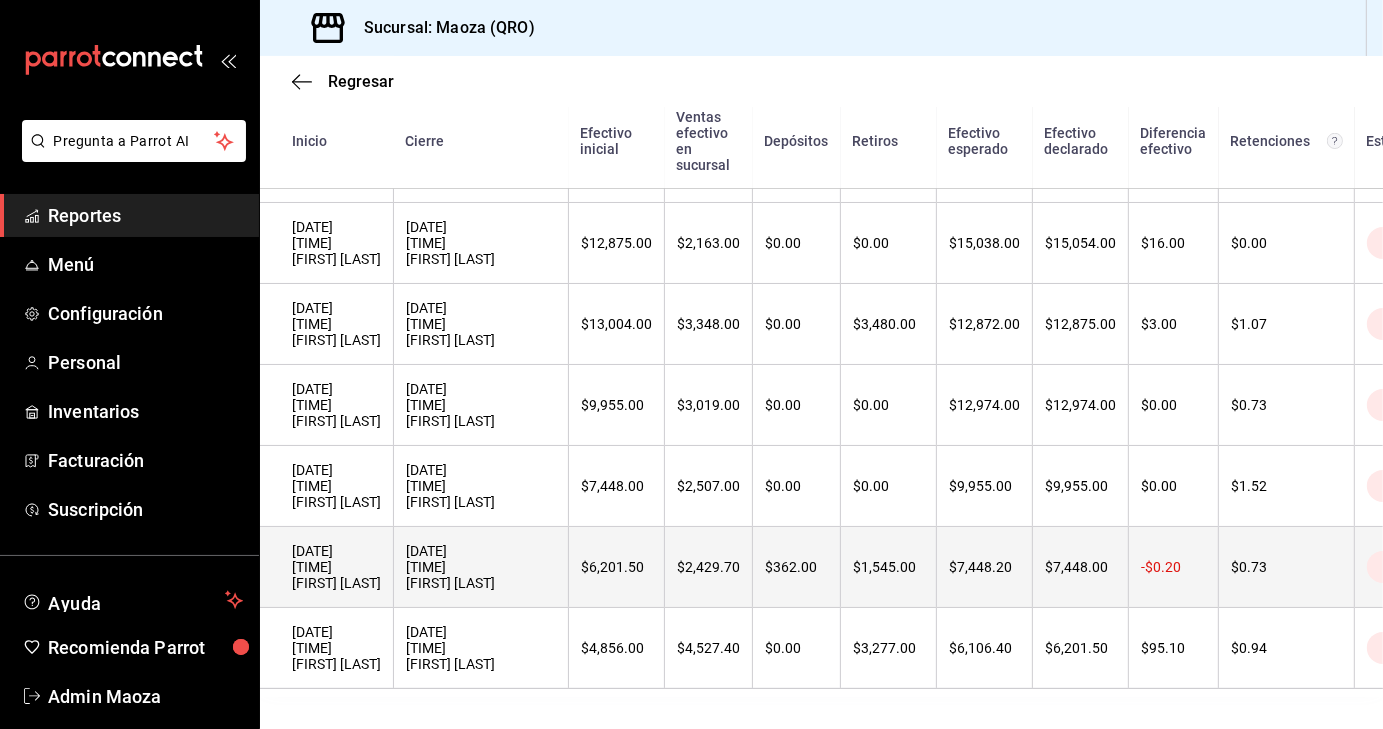 click on "[DATE]
[TIME]
[FIRST] [LAST]" at bounding box center [336, 567] 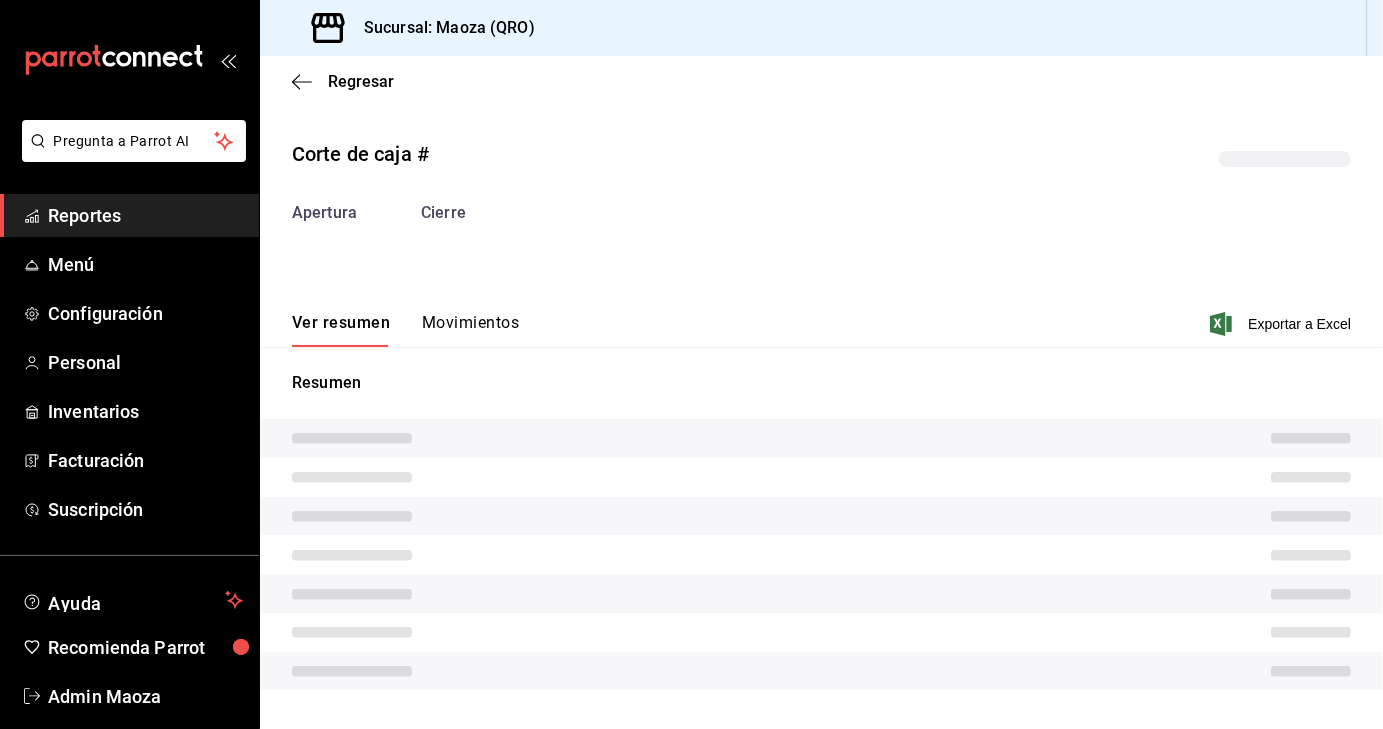 scroll, scrollTop: 0, scrollLeft: 0, axis: both 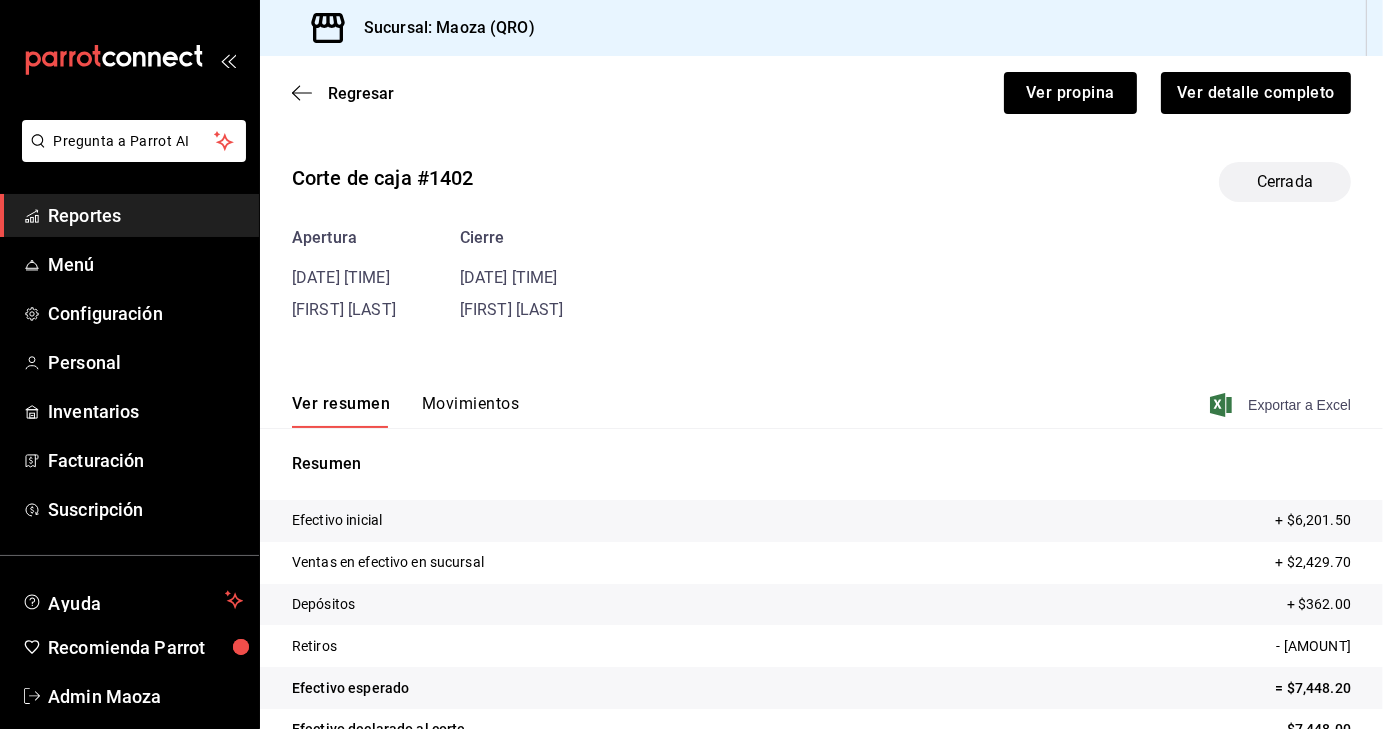 click on "Exportar a Excel" at bounding box center [1282, 405] 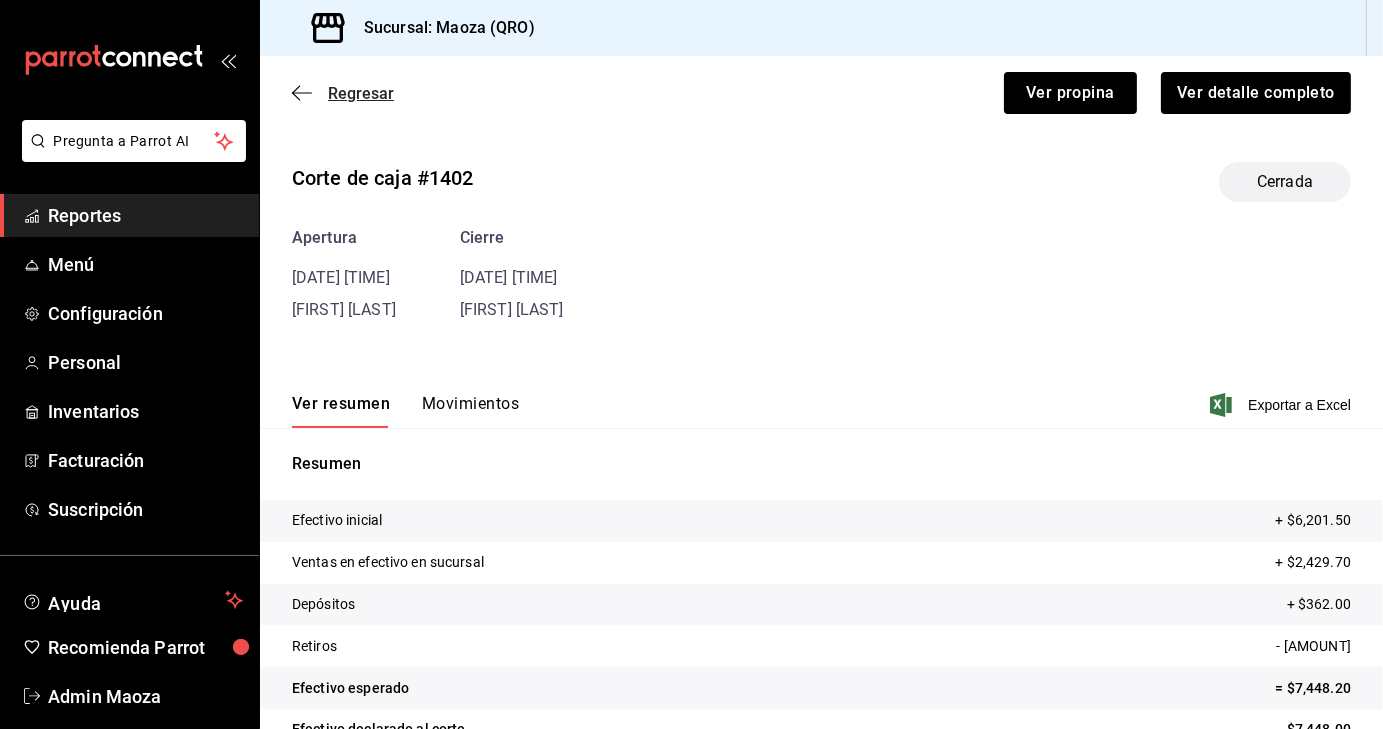 click on "Regresar" at bounding box center [361, 93] 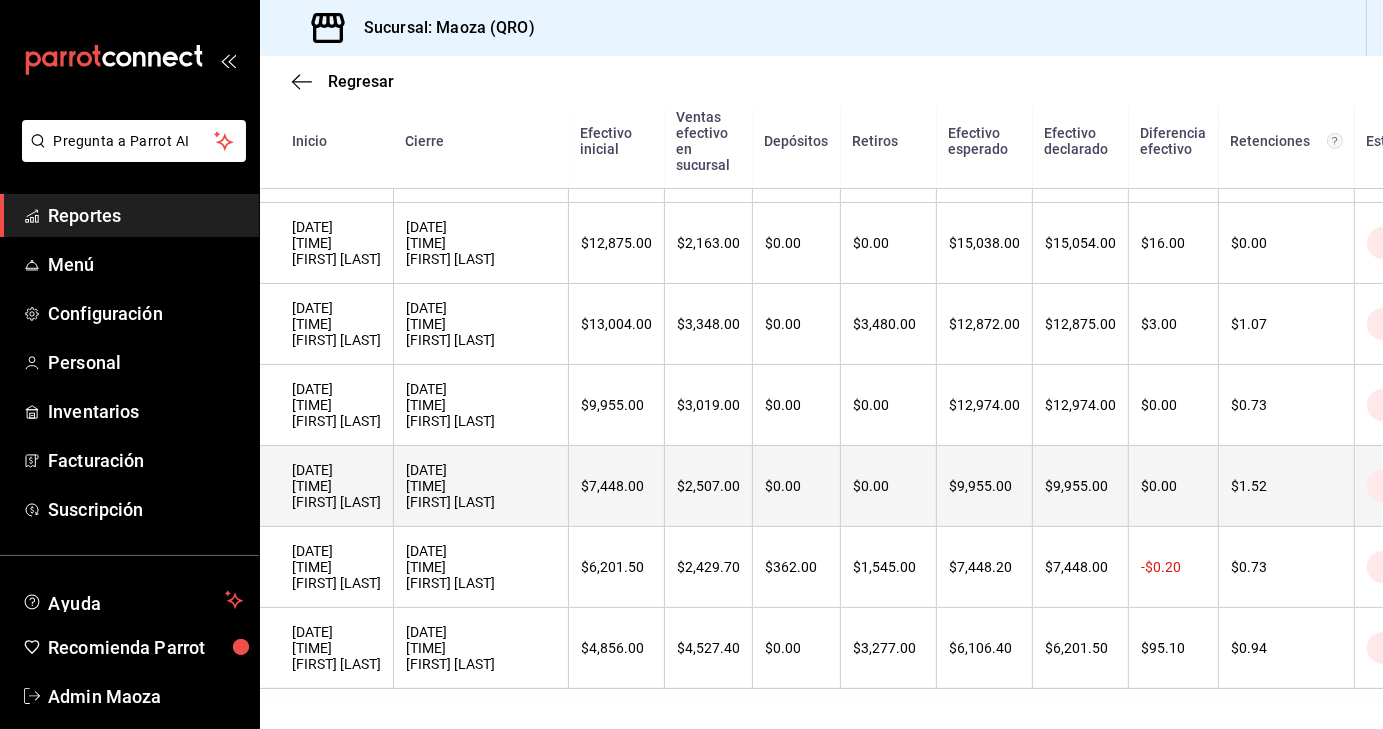 scroll, scrollTop: 742, scrollLeft: 0, axis: vertical 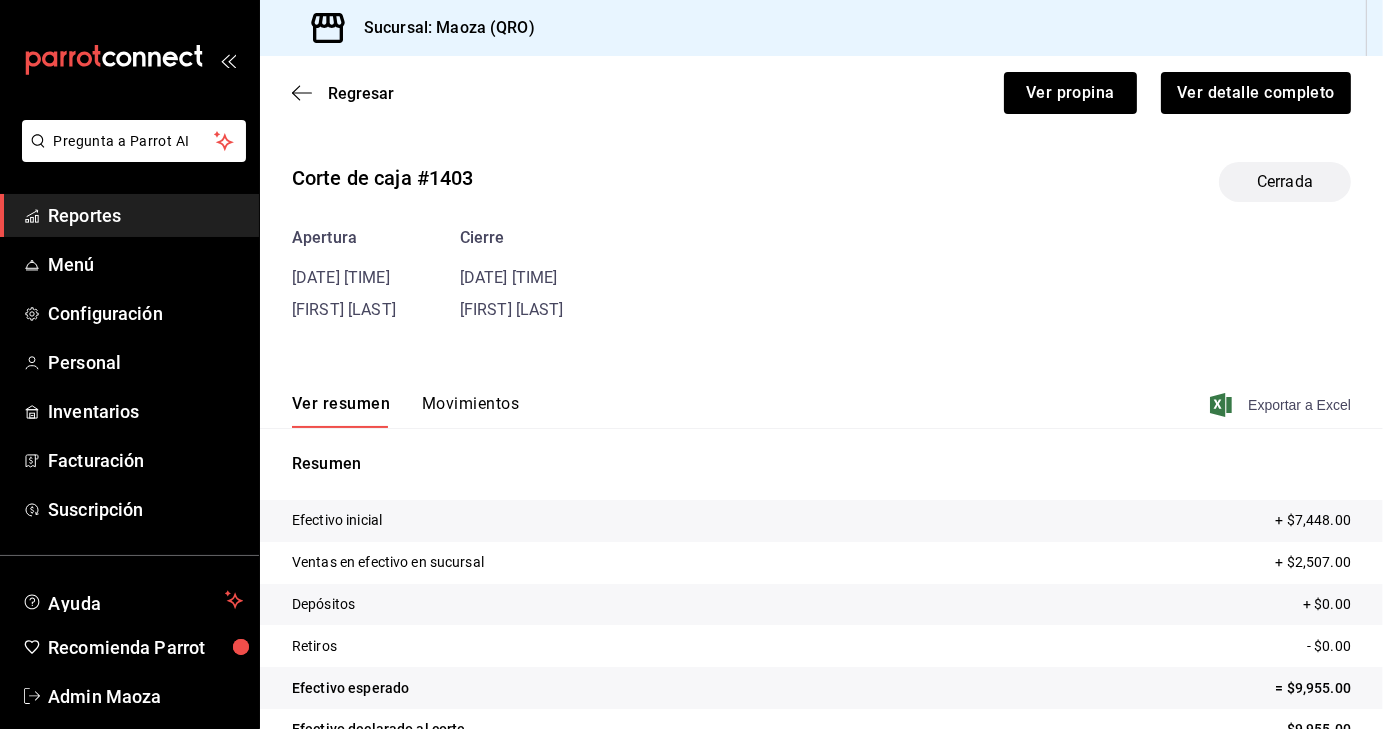 click on "Exportar a Excel" at bounding box center [1282, 405] 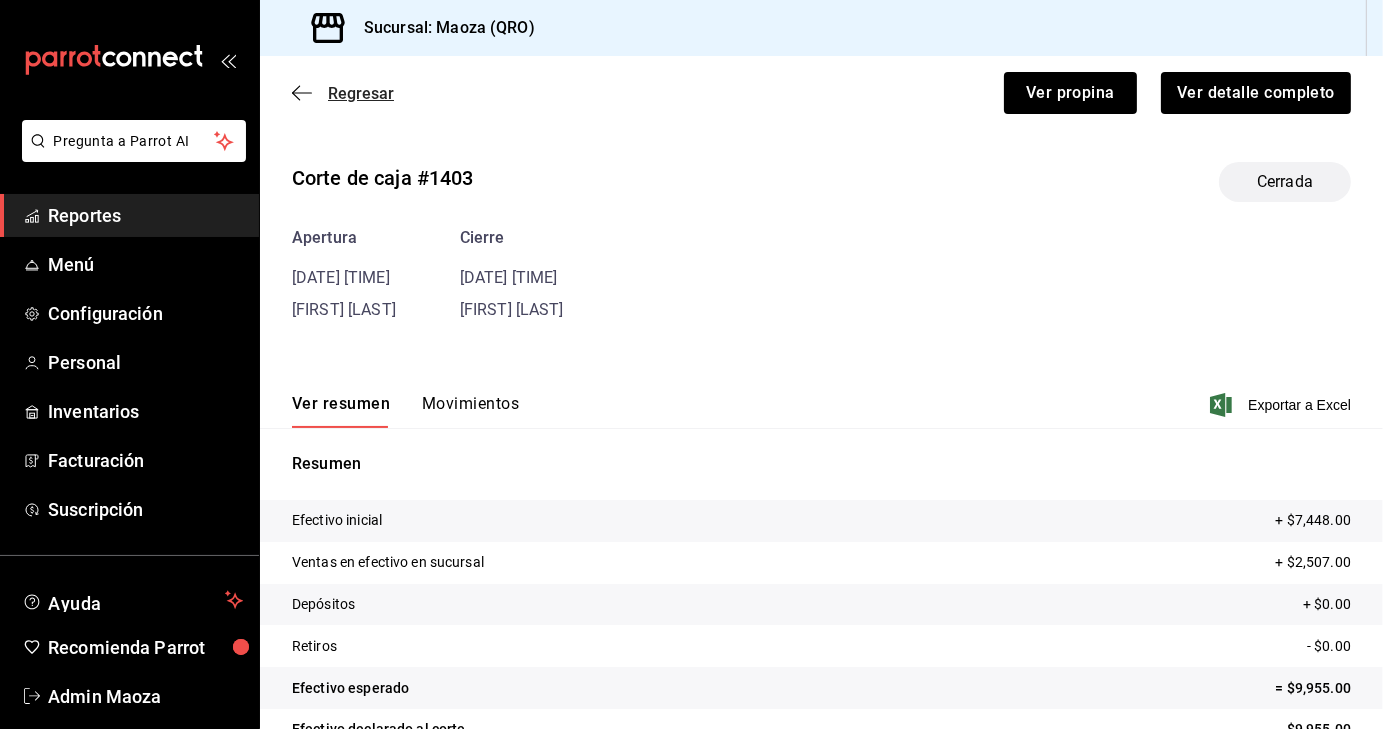 click on "Regresar" at bounding box center [343, 93] 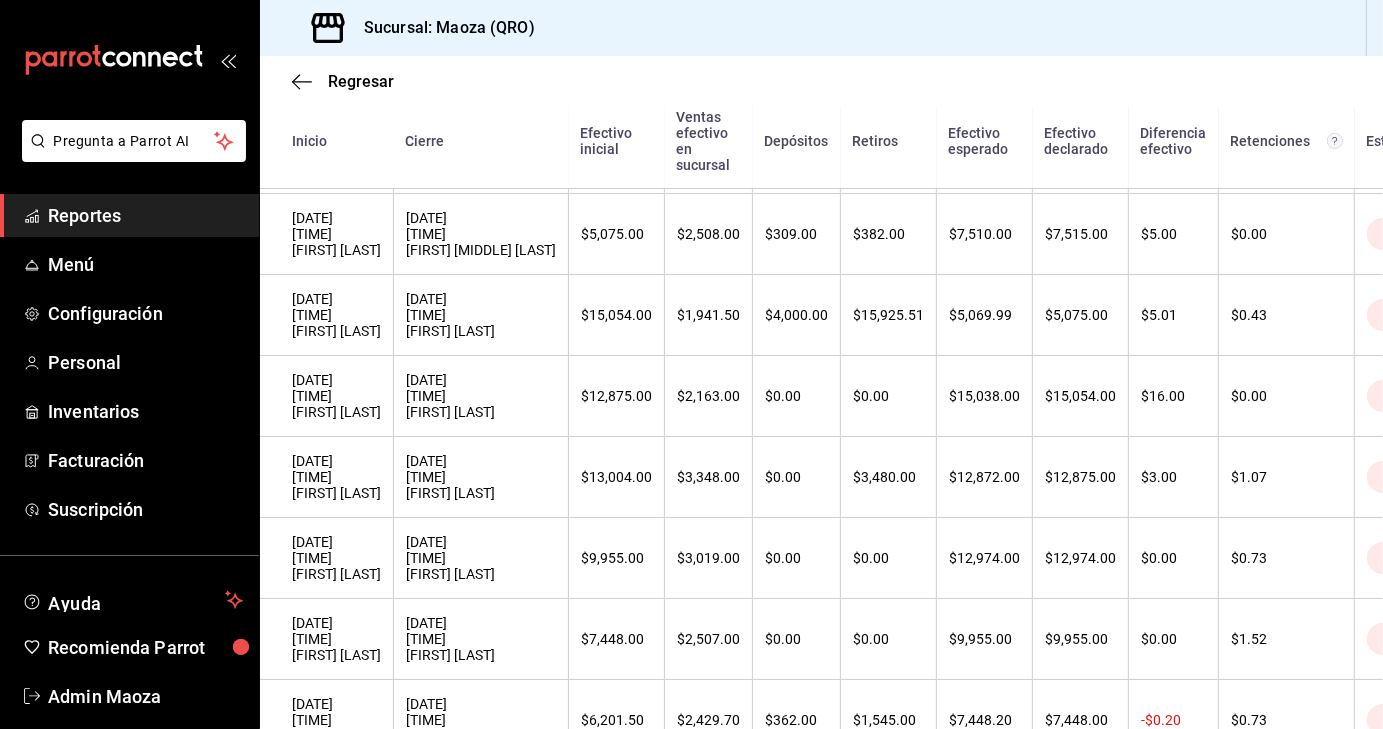 scroll, scrollTop: 742, scrollLeft: 0, axis: vertical 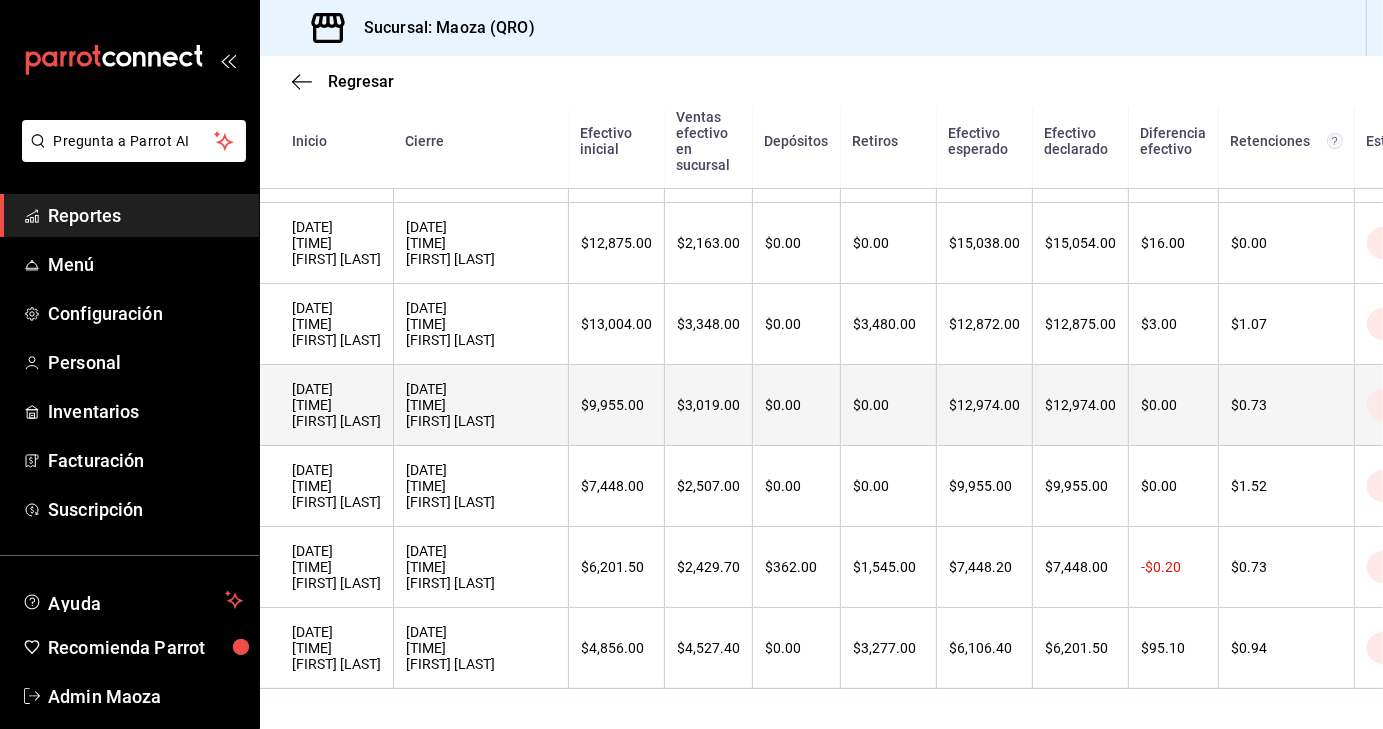 click on "[DATE]
[TIME]
[FIRST] [LAST]" at bounding box center (336, 405) 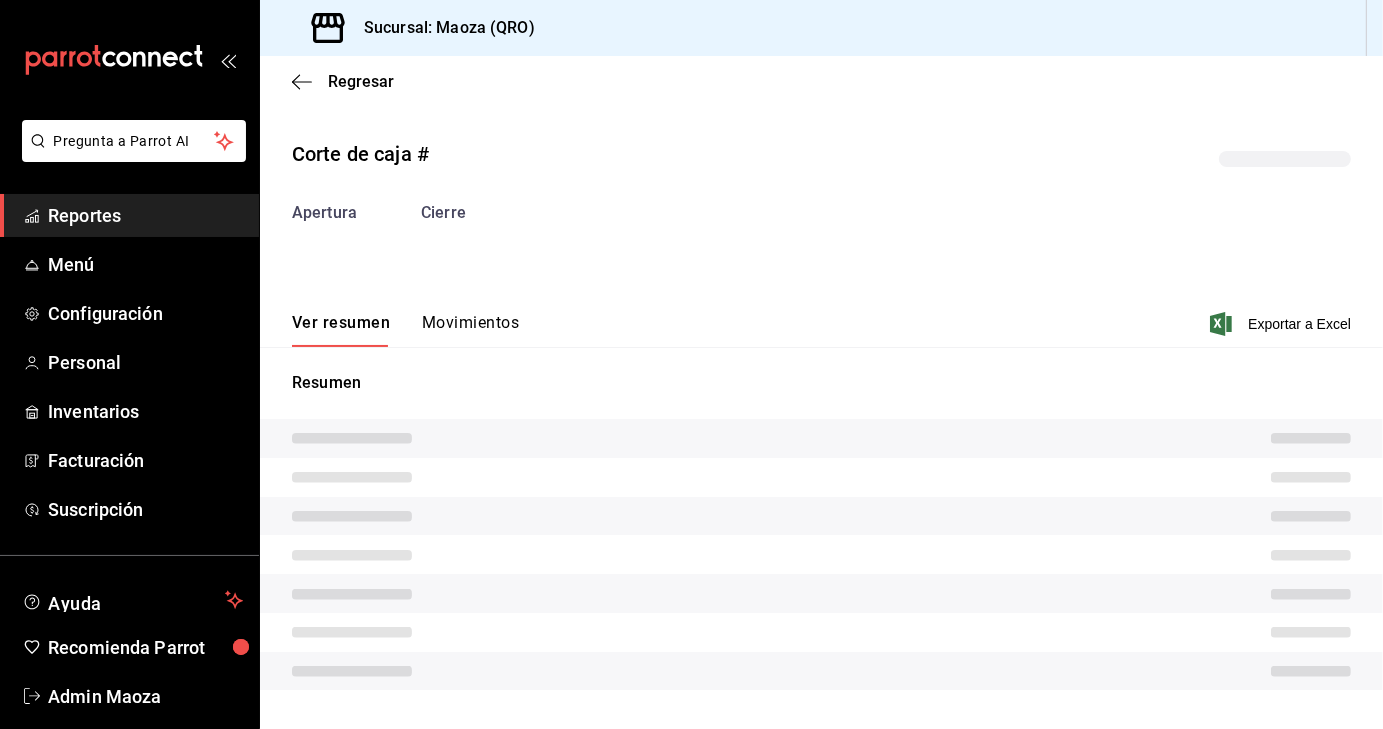 scroll, scrollTop: 0, scrollLeft: 0, axis: both 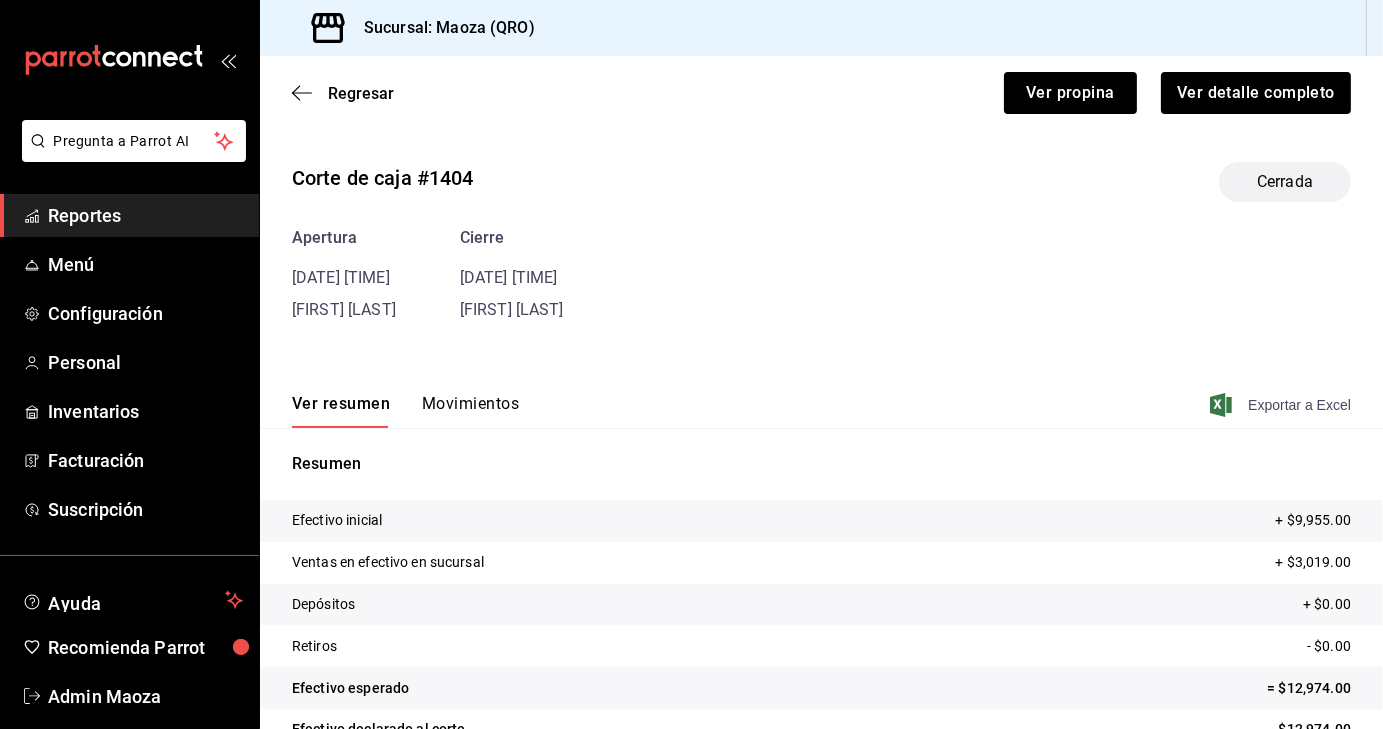 click on "Exportar a Excel" at bounding box center (1282, 405) 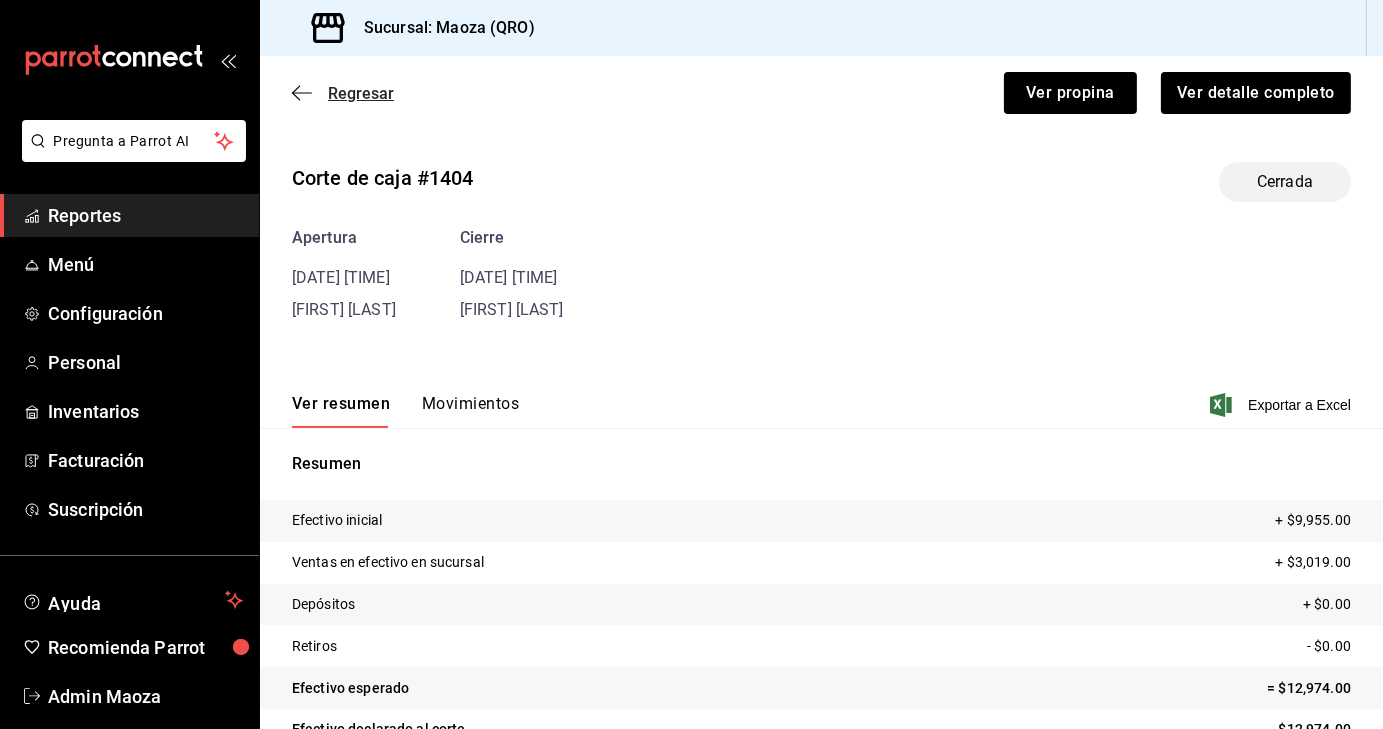click on "Regresar" at bounding box center (361, 93) 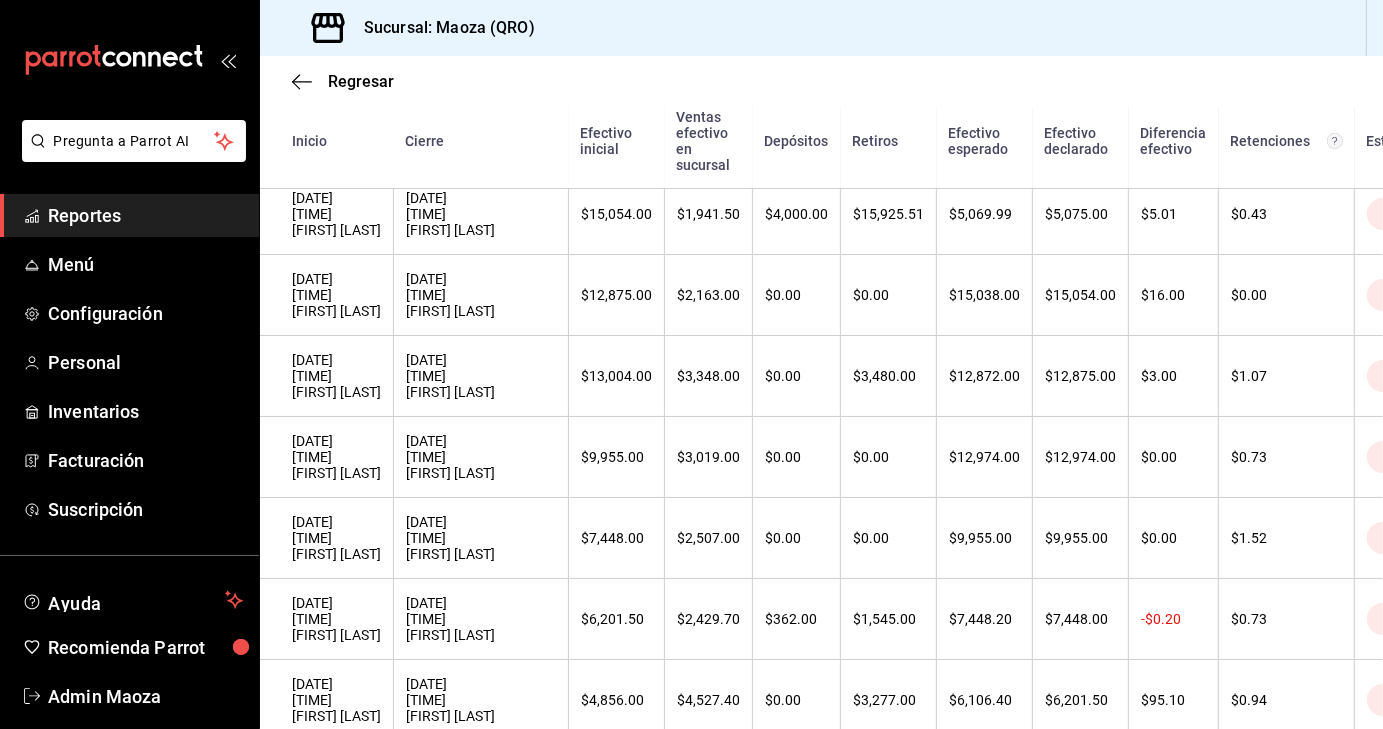 scroll, scrollTop: 742, scrollLeft: 0, axis: vertical 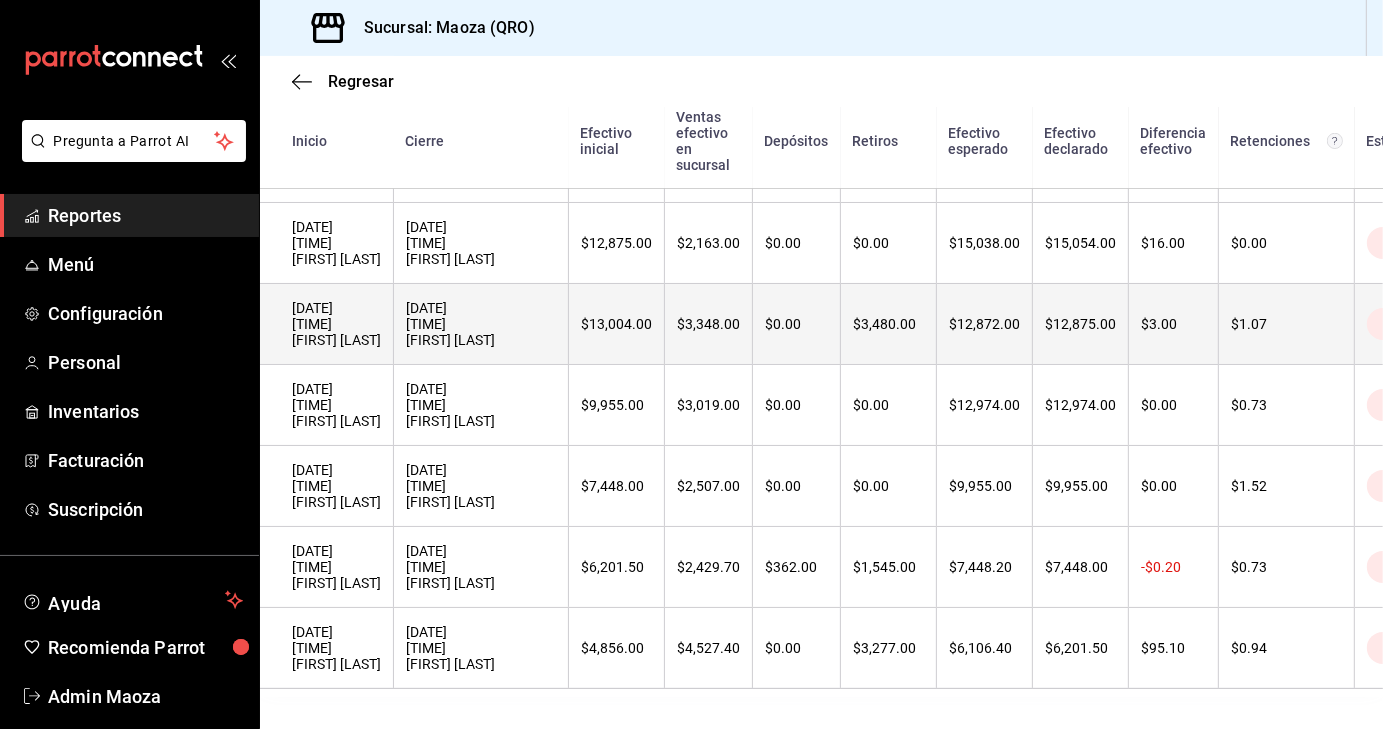 click on "[DATE]
[TIME]
[FIRST] [LAST]" at bounding box center (336, 324) 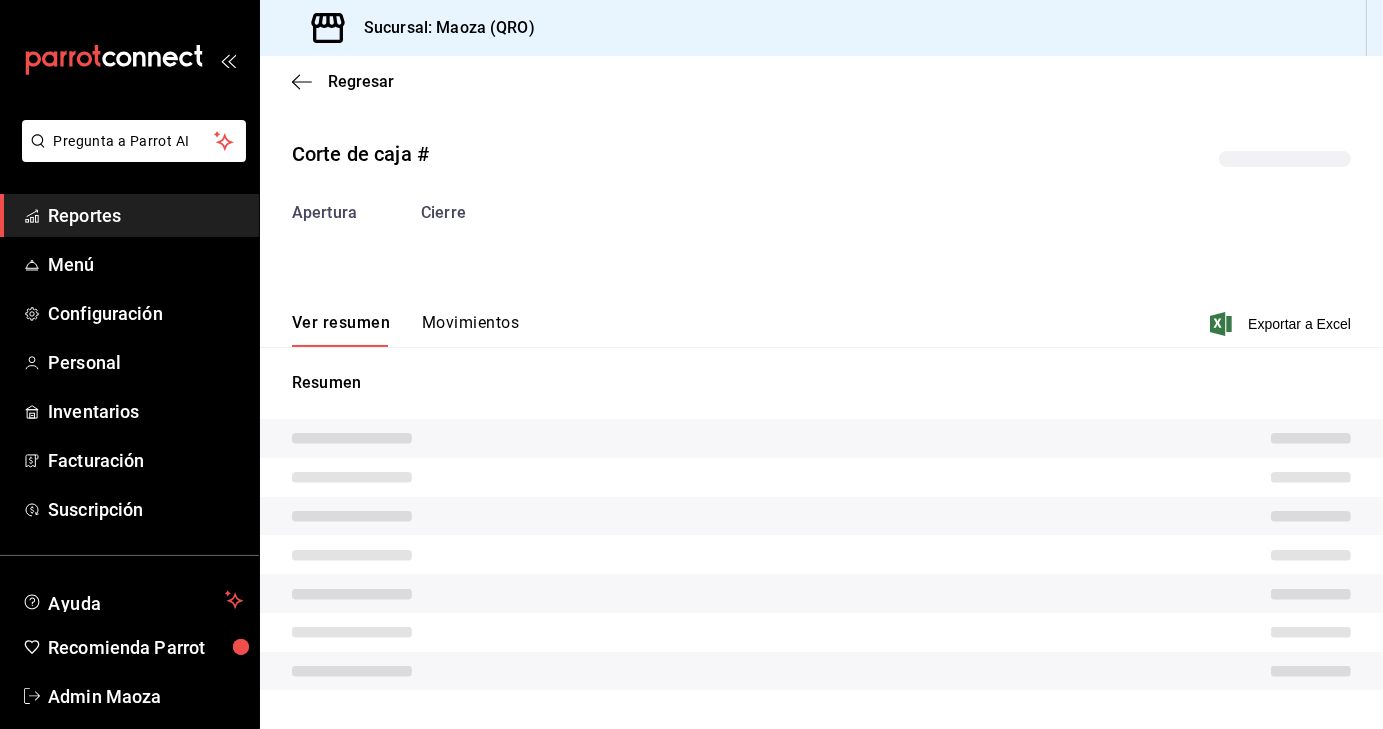 scroll, scrollTop: 0, scrollLeft: 0, axis: both 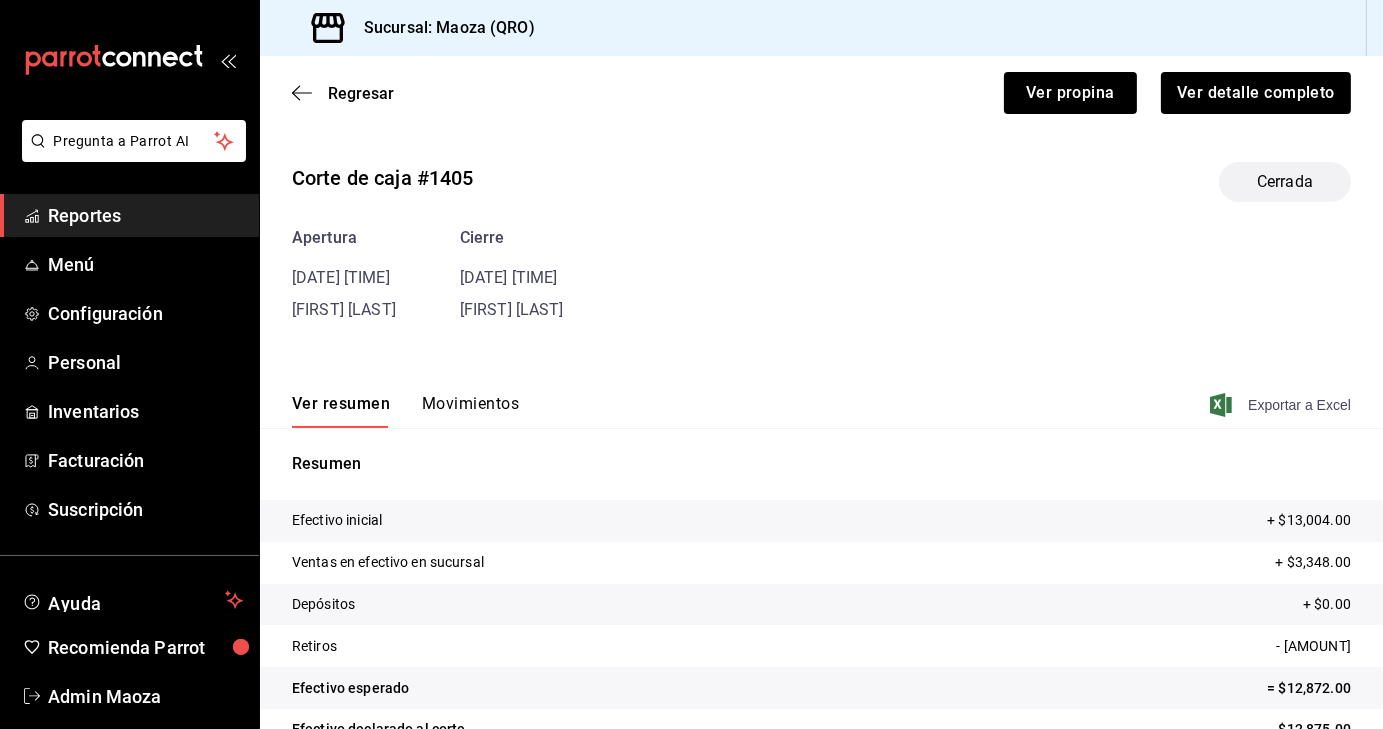 click on "Exportar a Excel" at bounding box center (1282, 405) 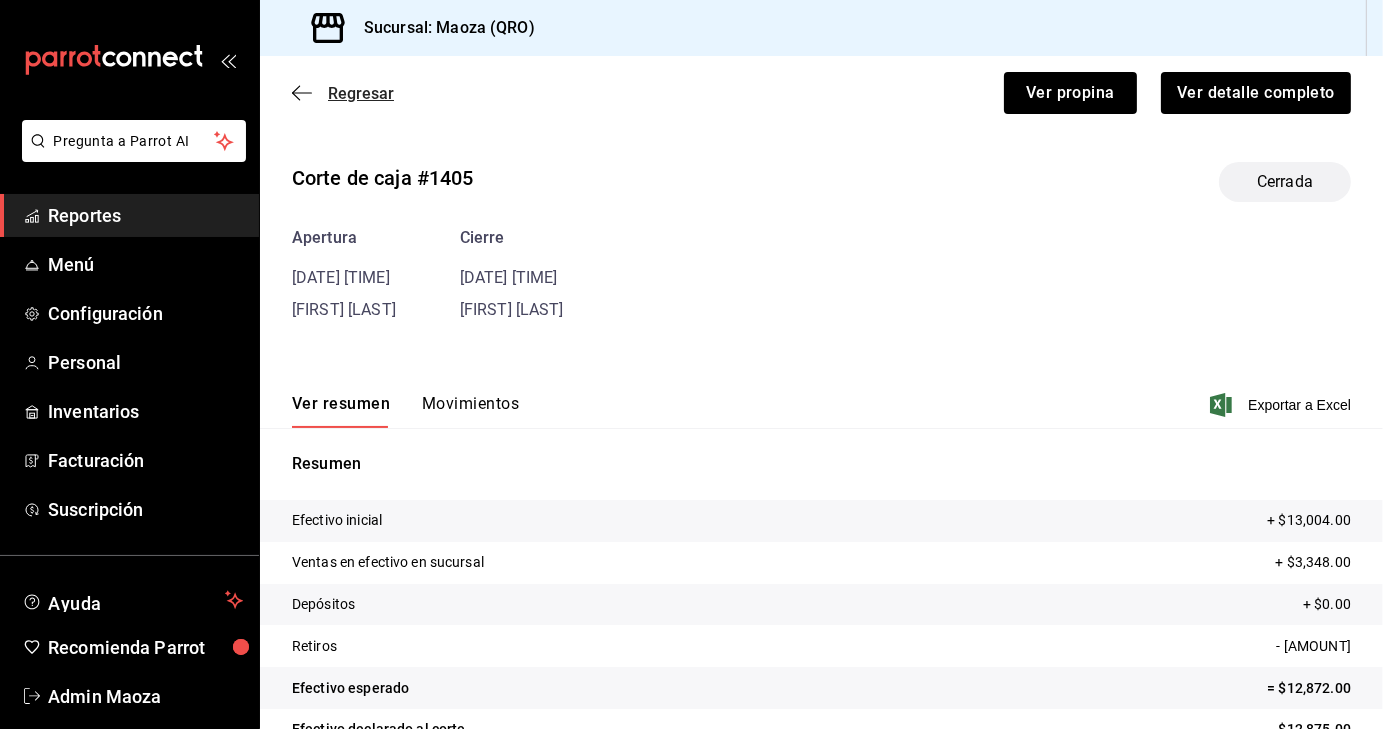 click on "Regresar" at bounding box center (361, 93) 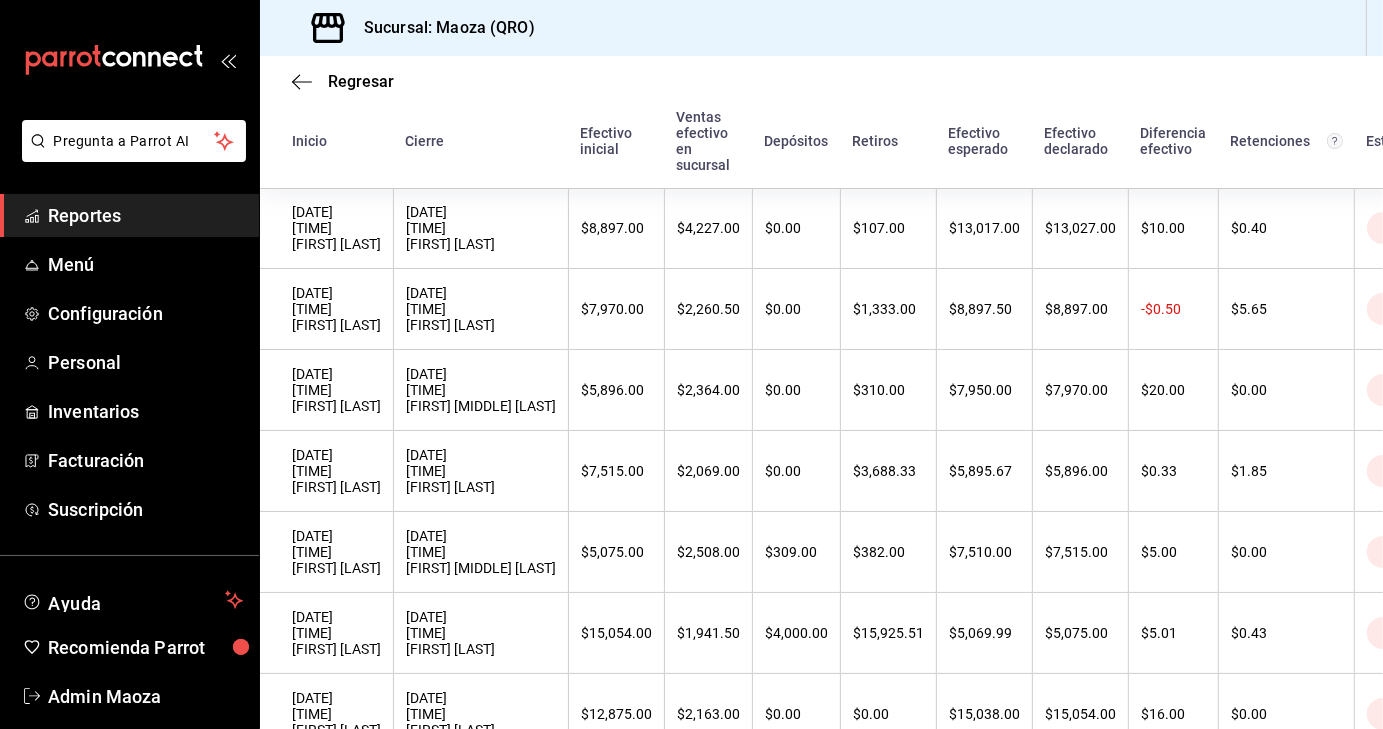 scroll, scrollTop: 400, scrollLeft: 0, axis: vertical 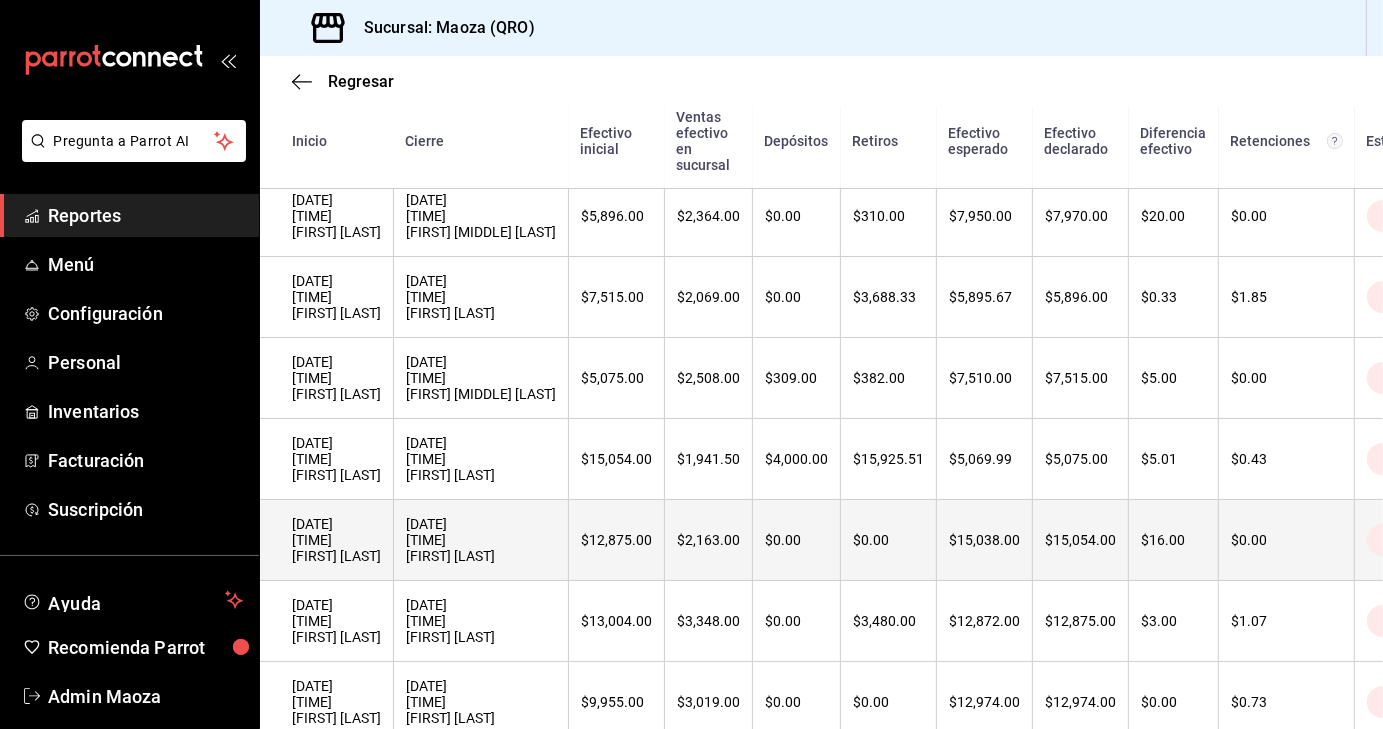 click on "[DATE]
[TIME]
[FIRST] [LAST]" at bounding box center (336, 540) 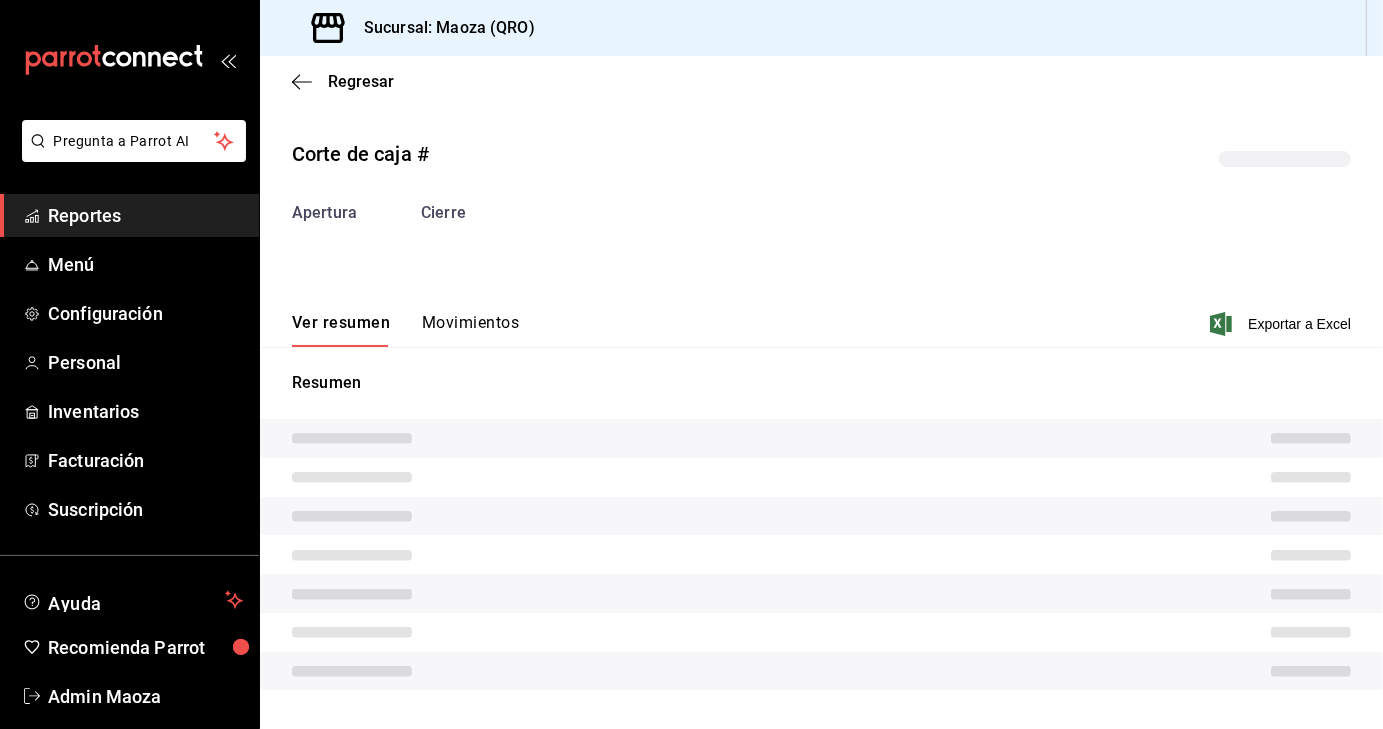 scroll, scrollTop: 0, scrollLeft: 0, axis: both 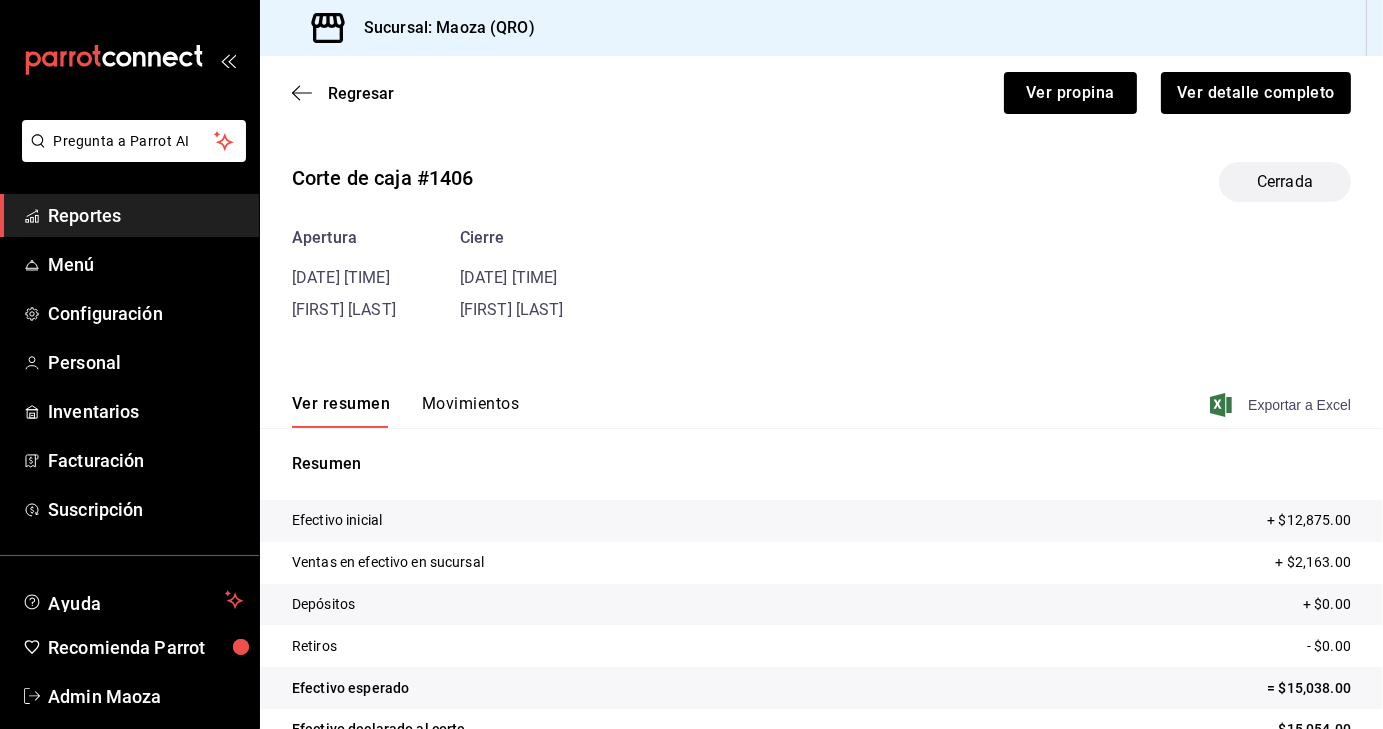 click on "Exportar a Excel" at bounding box center (1282, 405) 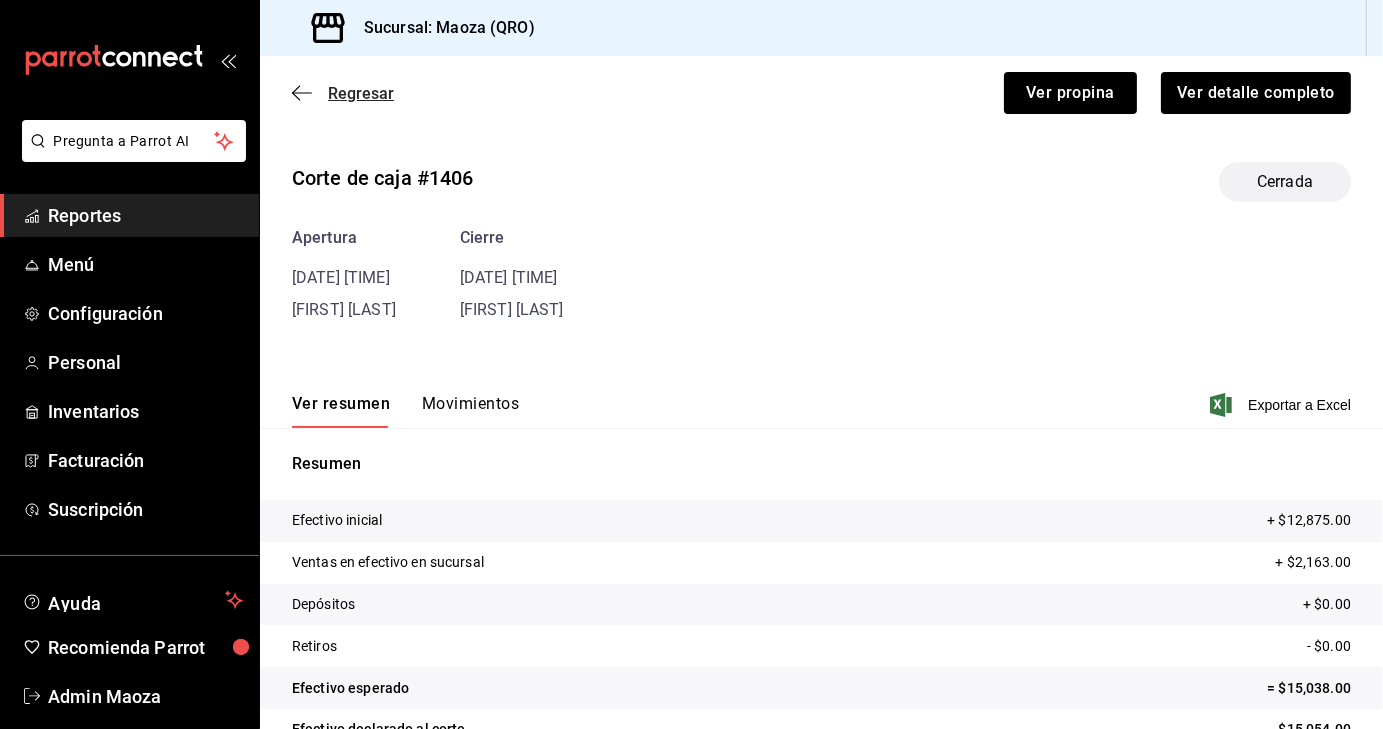 click on "Regresar" at bounding box center [361, 93] 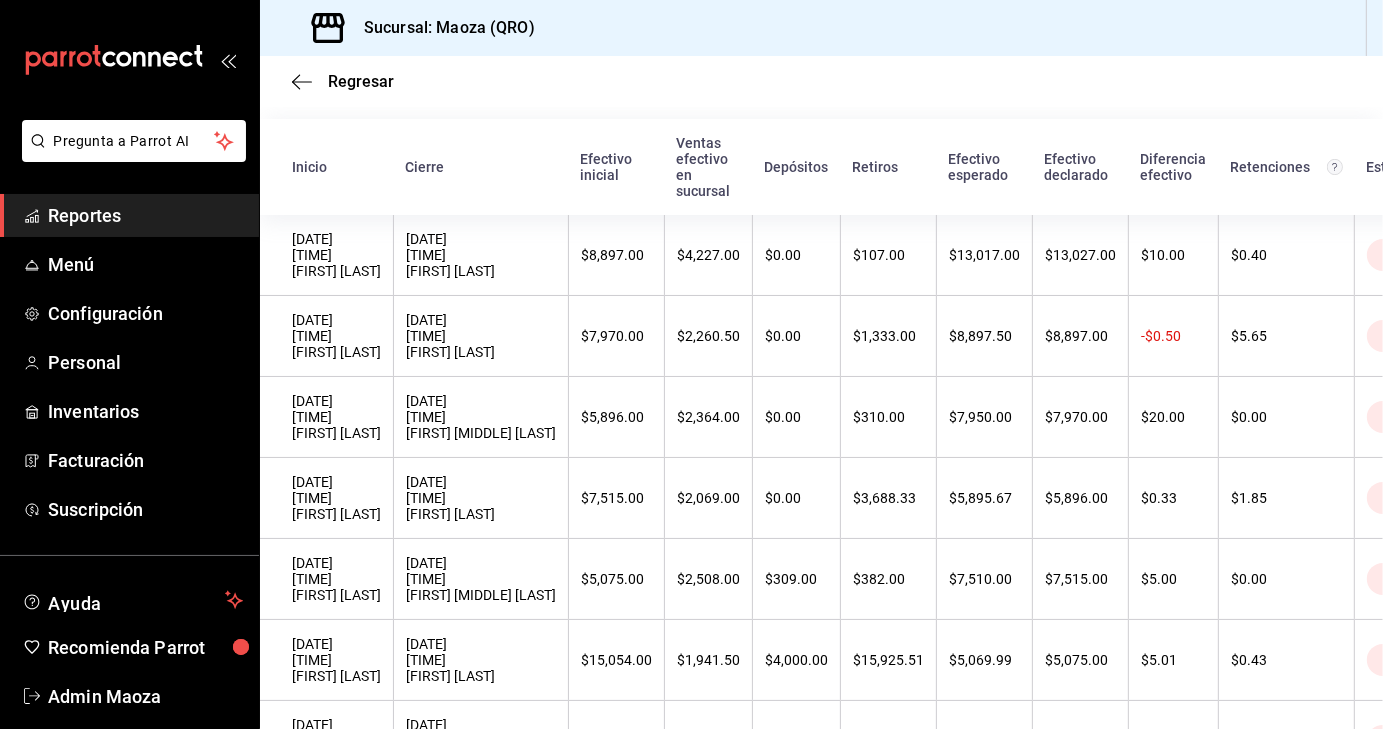 scroll, scrollTop: 200, scrollLeft: 0, axis: vertical 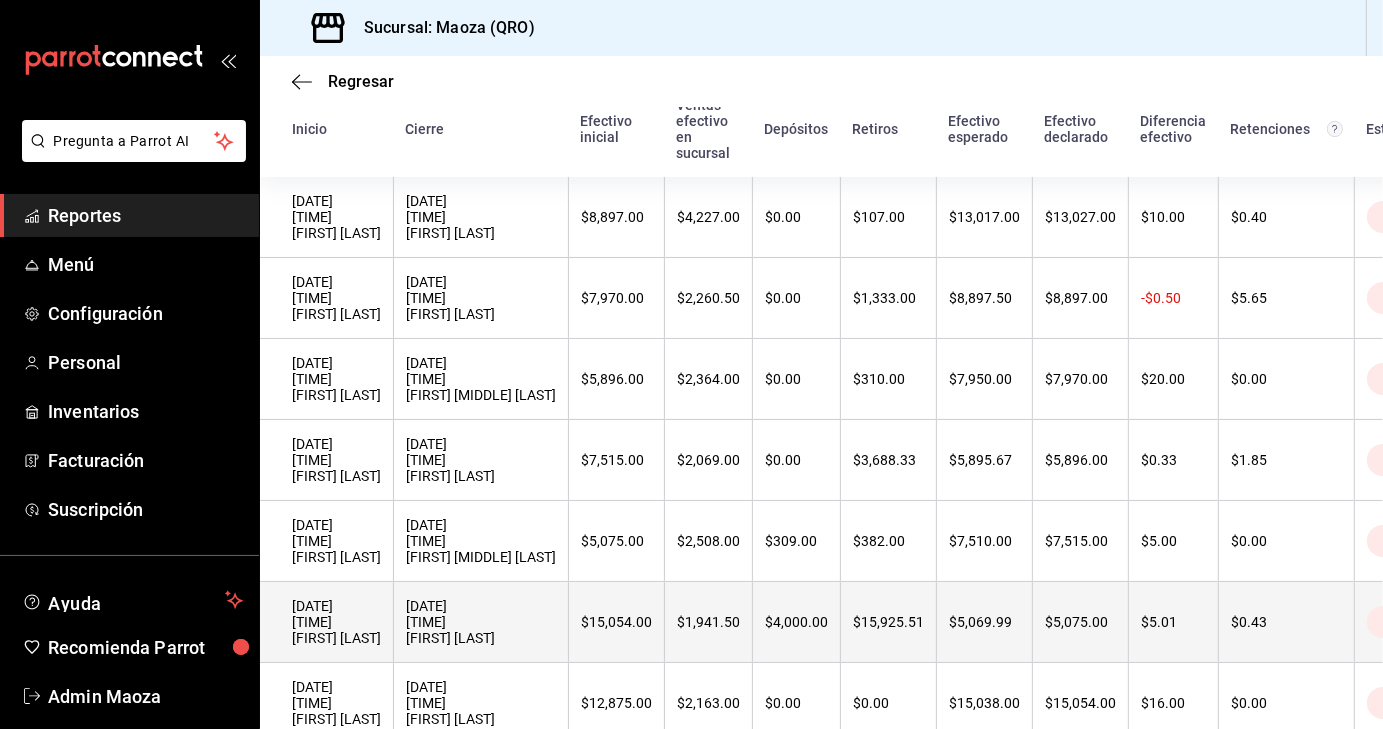 click on "[DATE]
[TIME]
[FIRST] [LAST]" at bounding box center (327, 622) 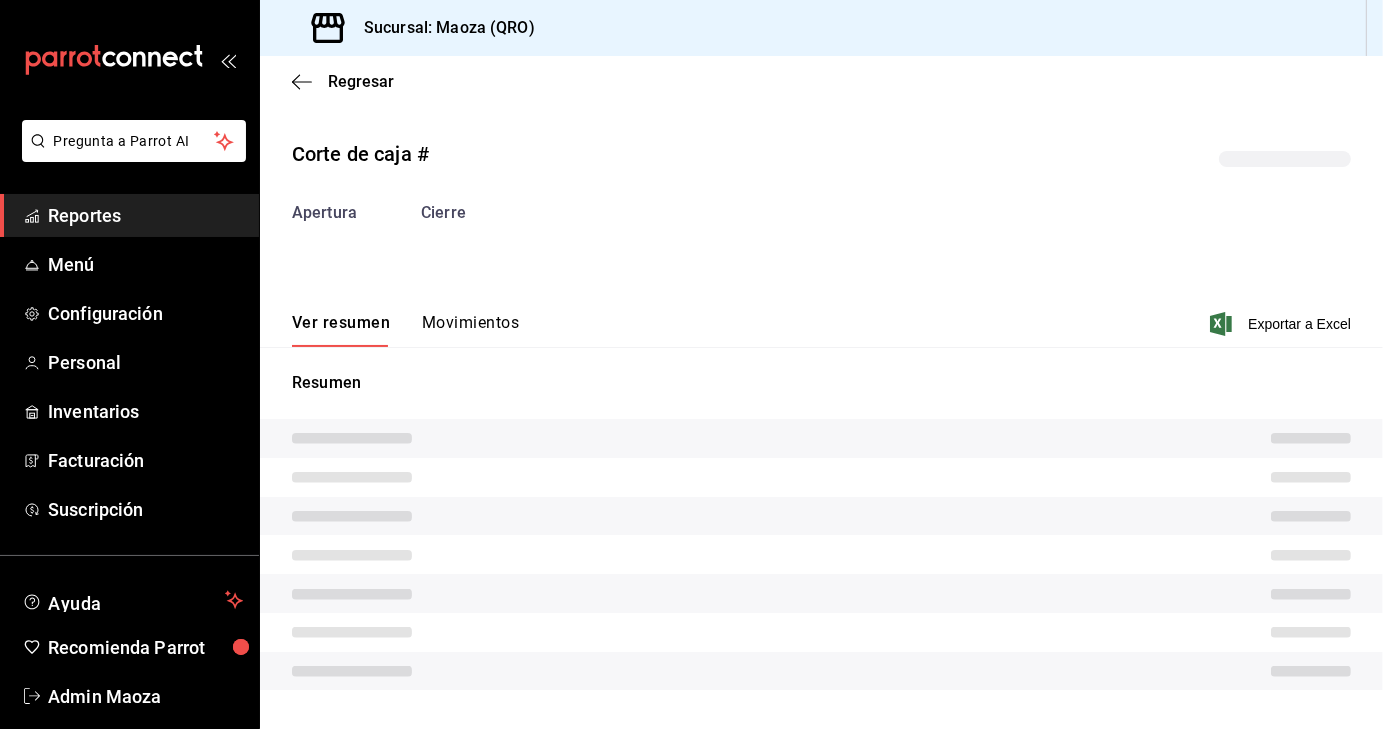 scroll, scrollTop: 0, scrollLeft: 0, axis: both 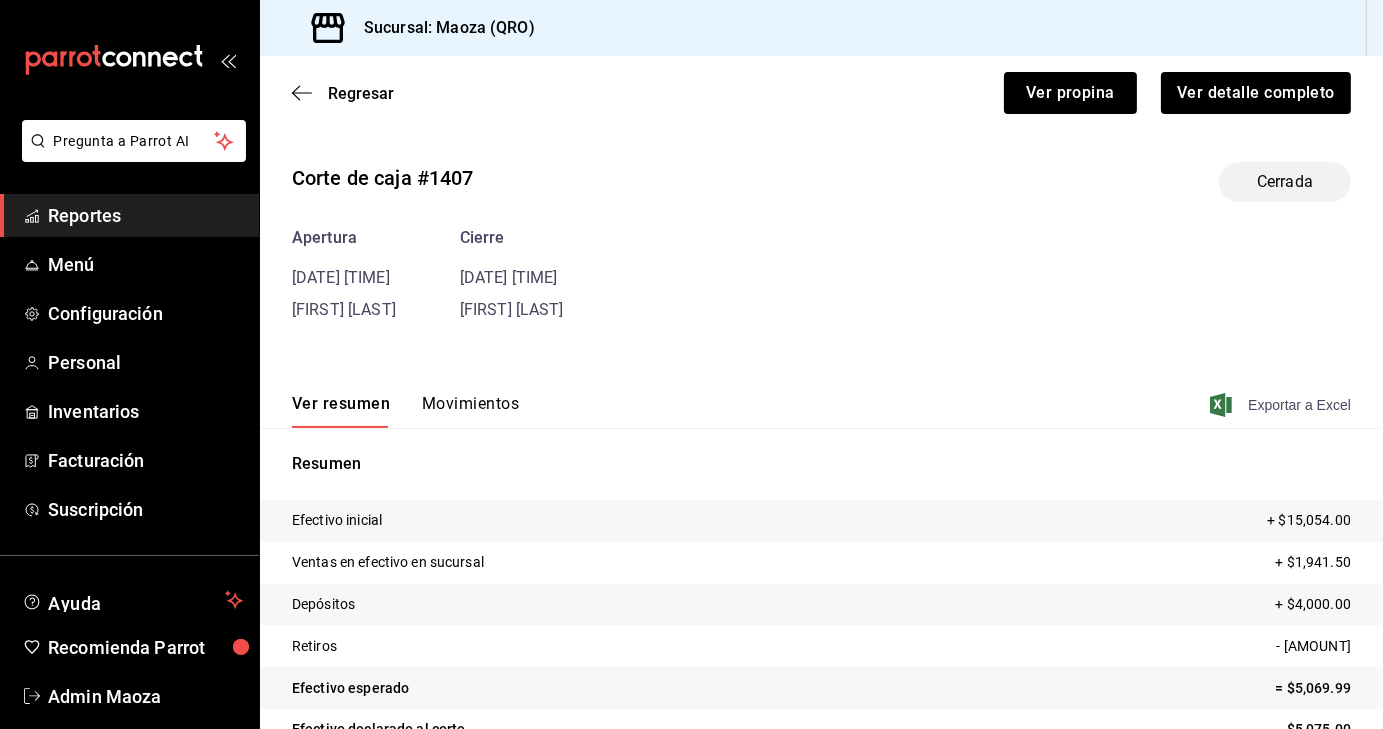click on "Exportar a Excel" at bounding box center [1282, 405] 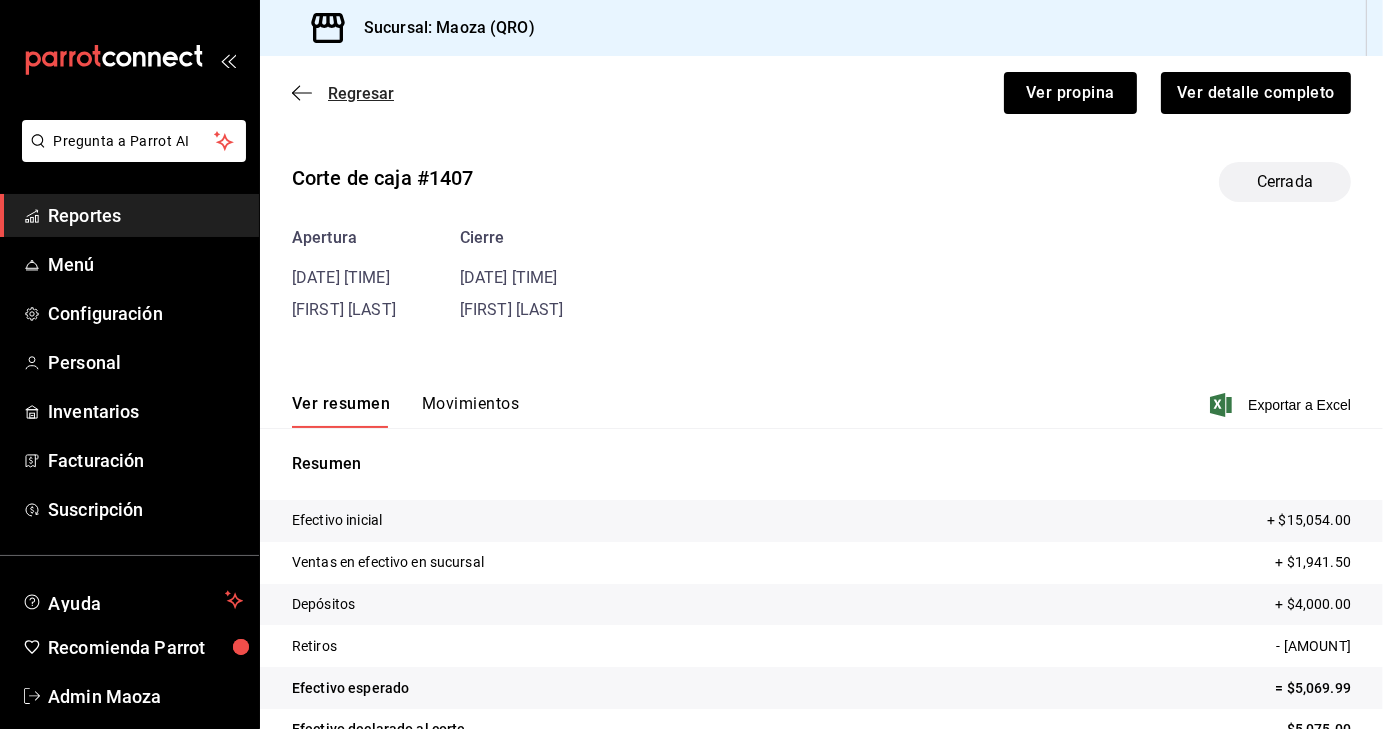 click on "Regresar" at bounding box center [361, 93] 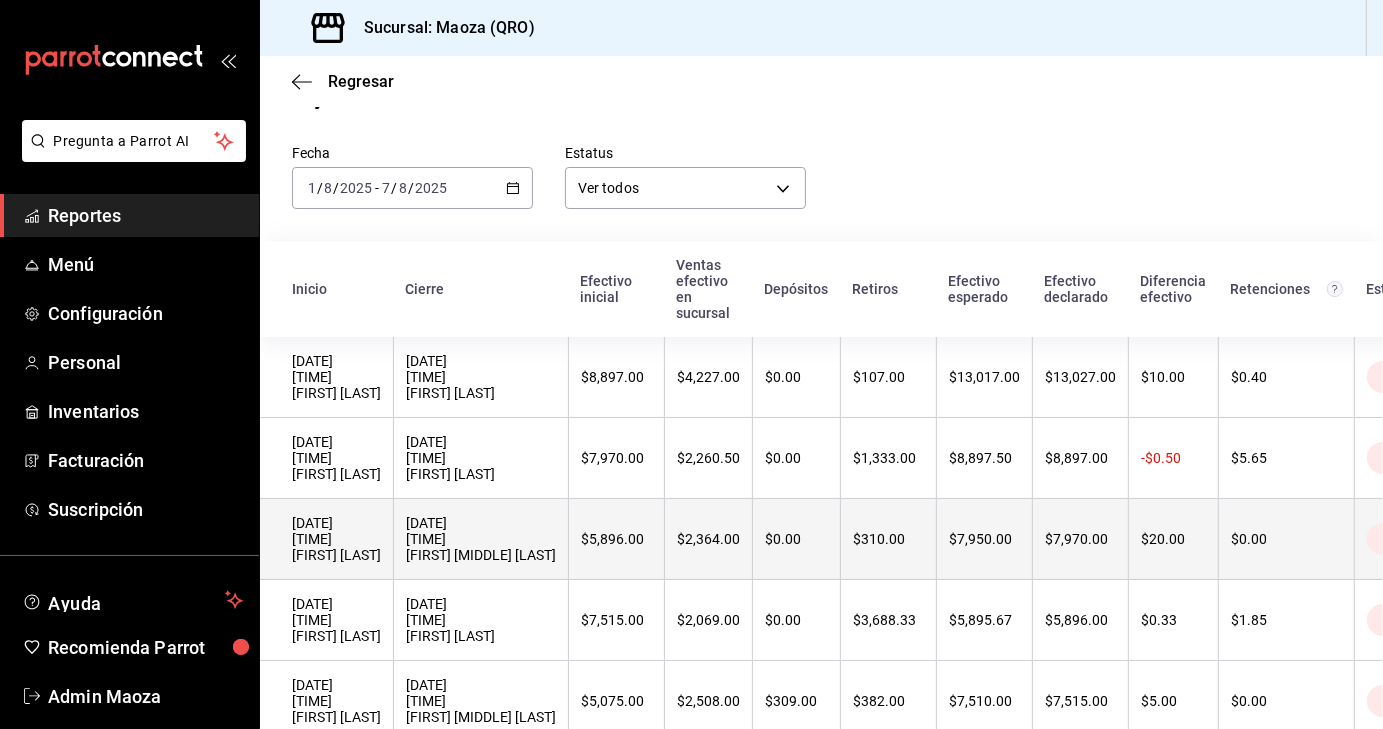 click on "[DATE]
[TIME]
[FIRST] [LAST] [DATE]
[TIME]
[FIRST] [LAST] $[PRICE] $[PRICE] $[PRICE] $[PRICE] $[PRICE] $[PRICE] $[PRICE] $[PRICE] Cerrada [DATE]
[TIME]
[FIRST] [LAST] [DATE]
[TIME]
[FIRST] [LAST] $[PRICE] $[PRICE] $[PRICE] $[PRICE] $[PRICE] $[PRICE] $[PRICE] $[PRICE] Cerrada [DATE]
[TIME]
[FIRST] [LAST] [DATE]
[TIME]
[FIRST] [LAST] $[PRICE] $[PRICE] $[PRICE] $[PRICE] $[PRICE] $[PRICE] $[PRICE] $[PRICE] Cerrada [DATE]
[TIME]
[FIRST] [LAST] [DATE]
[TIME]
[FIRST] [LAST] $[PRICE] $[PRICE] $[PRICE] $[PRICE] $[PRICE] $[PRICE] $[PRICE] $[PRICE] Cerrada [DATE]
[TIME]
[FIRST] [LAST] [DATE]
[TIME]
[FIRST] [LAST] $[PRICE] $[PRICE] $[PRICE] $[PRICE] $[PRICE] $[PRICE] $[PRICE] $[PRICE] Cerrada [DATE]
[TIME]
[FIRST] [LAST] $[PRICE]" at bounding box center [895, 823] 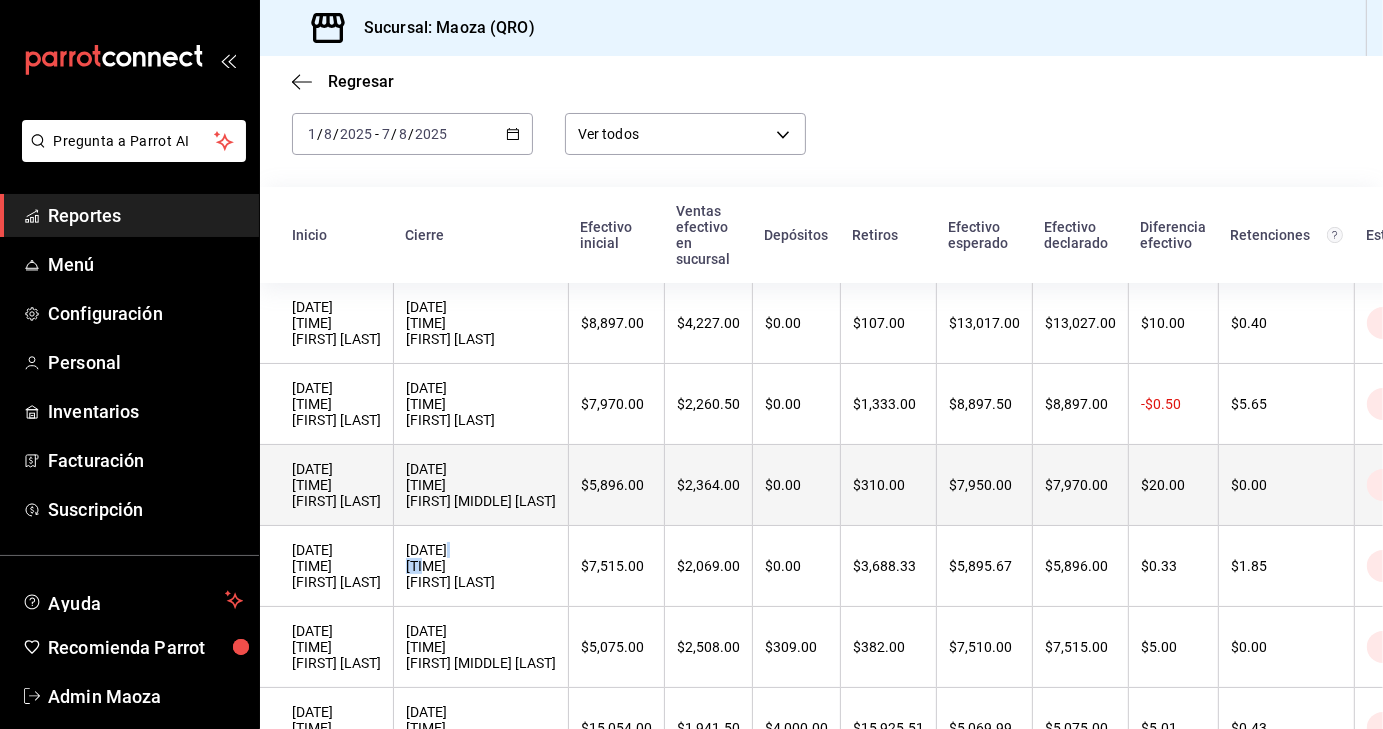 click on "[DATE]
[TIME]
[FIRST] [LAST]" at bounding box center [481, 566] 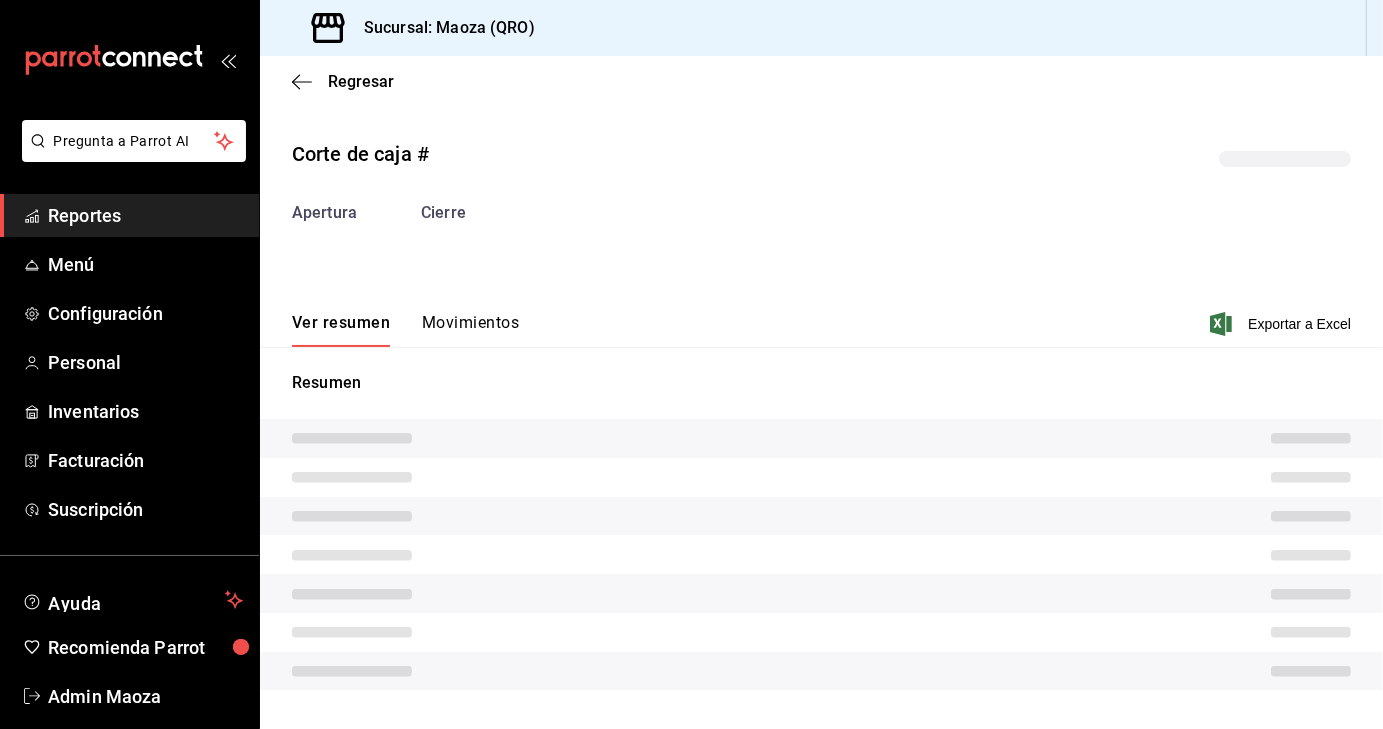 scroll, scrollTop: 0, scrollLeft: 0, axis: both 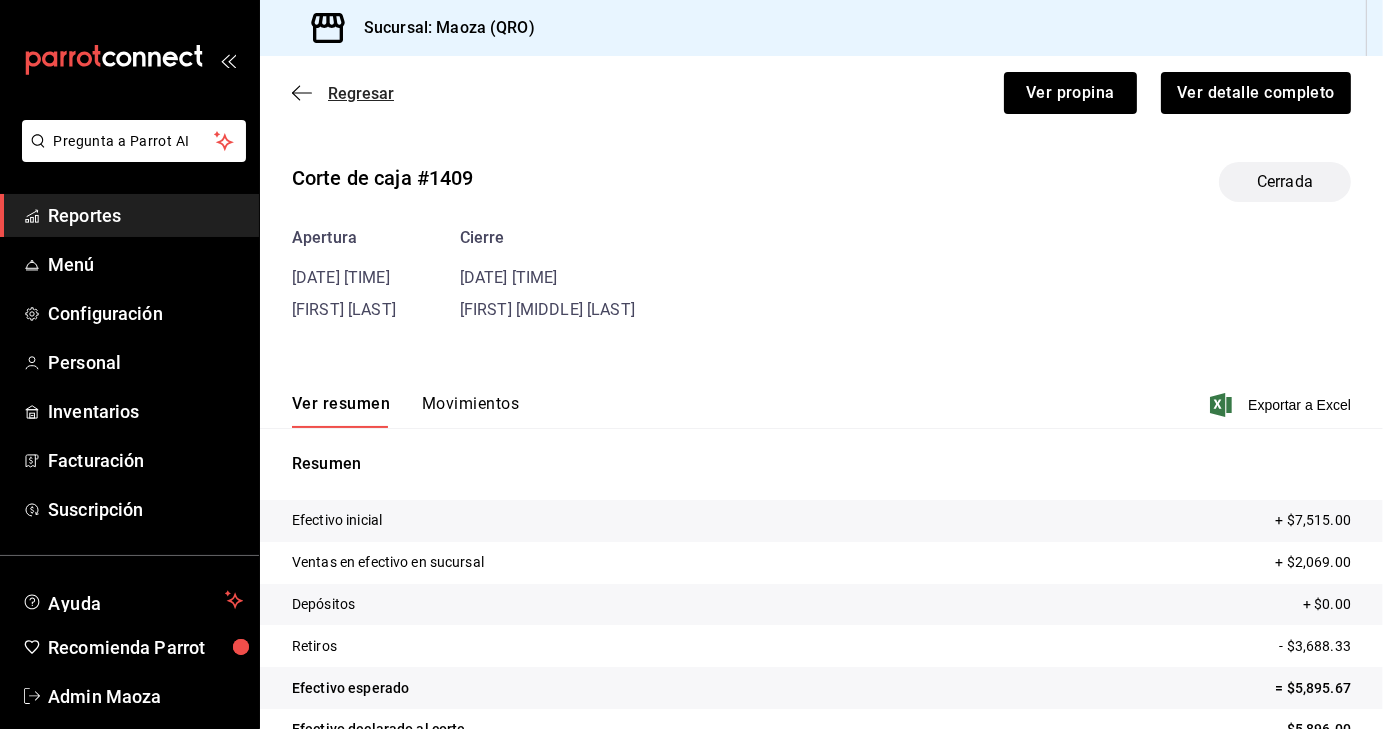 click on "Regresar" at bounding box center (361, 93) 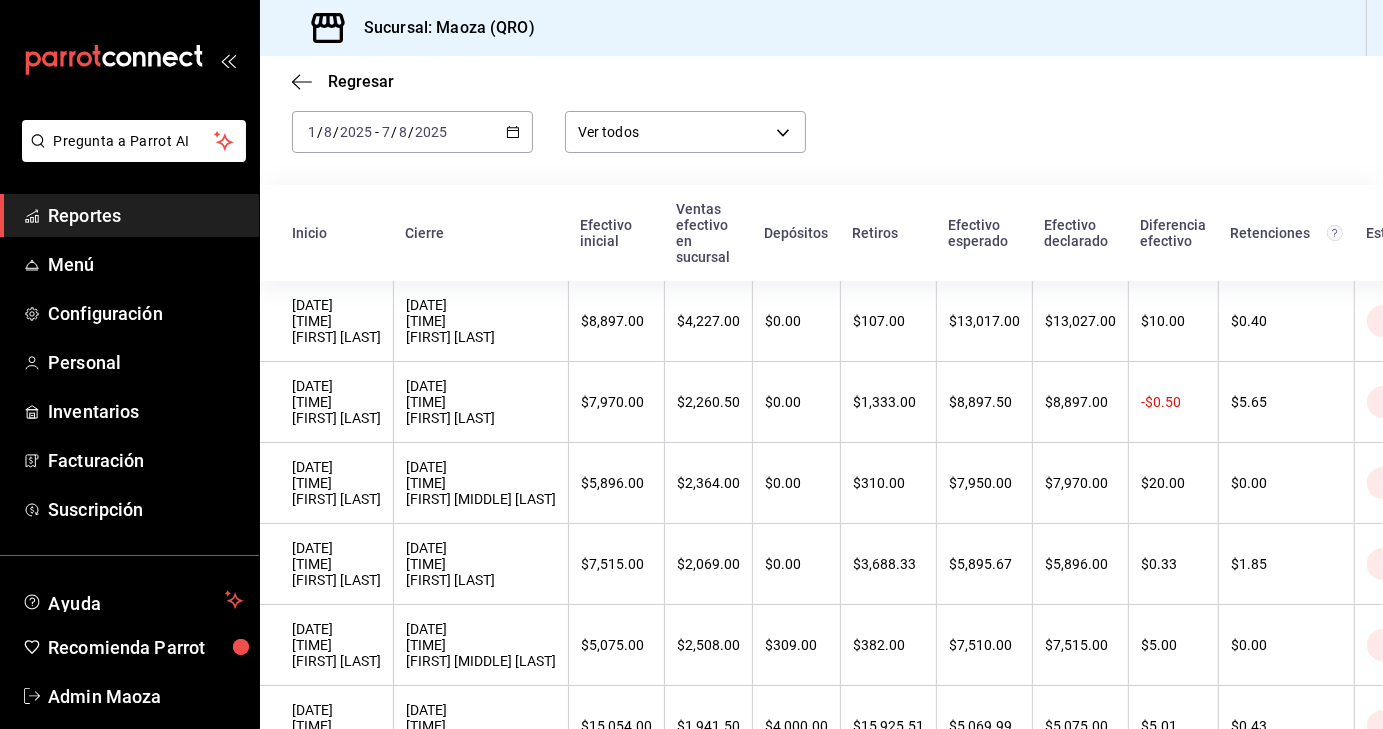 scroll, scrollTop: 120, scrollLeft: 0, axis: vertical 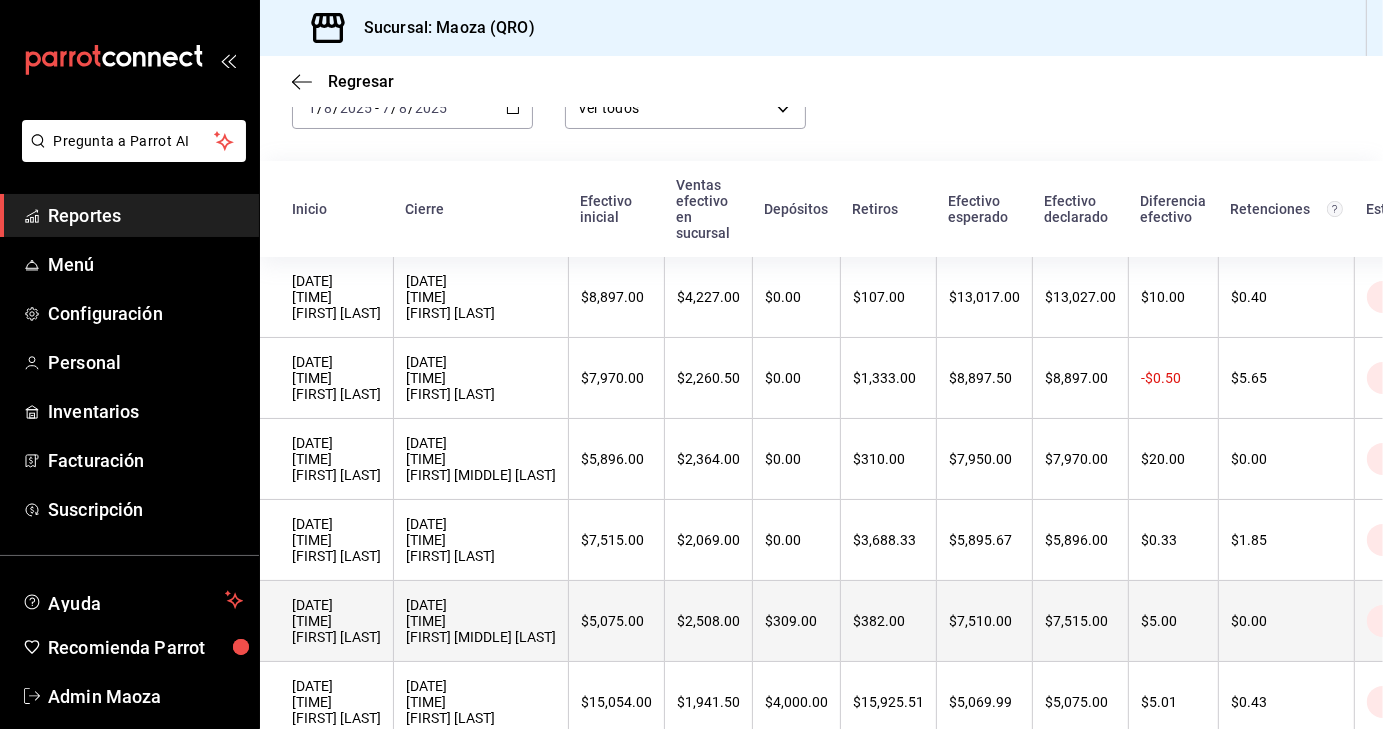 click on "[DATE]
[TIME]
[FIRST] [LAST]" at bounding box center (336, 621) 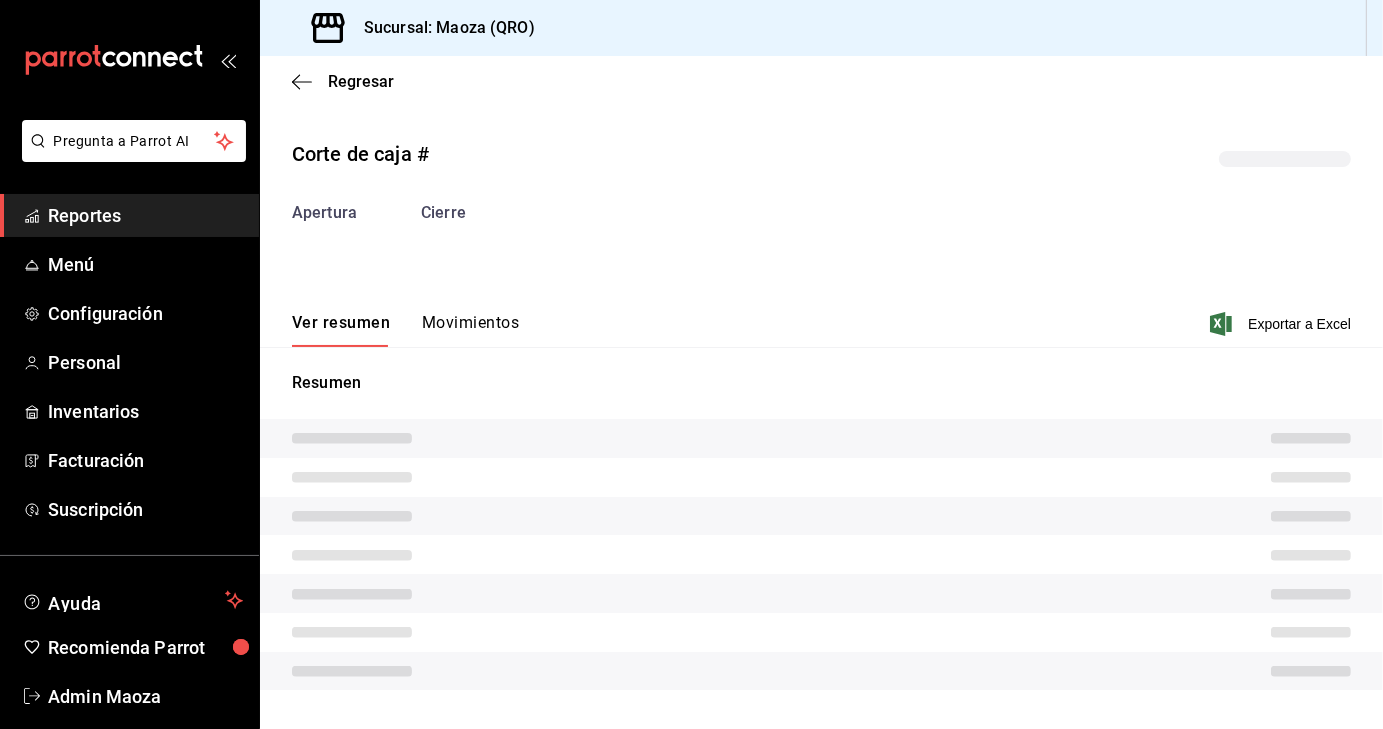scroll, scrollTop: 0, scrollLeft: 0, axis: both 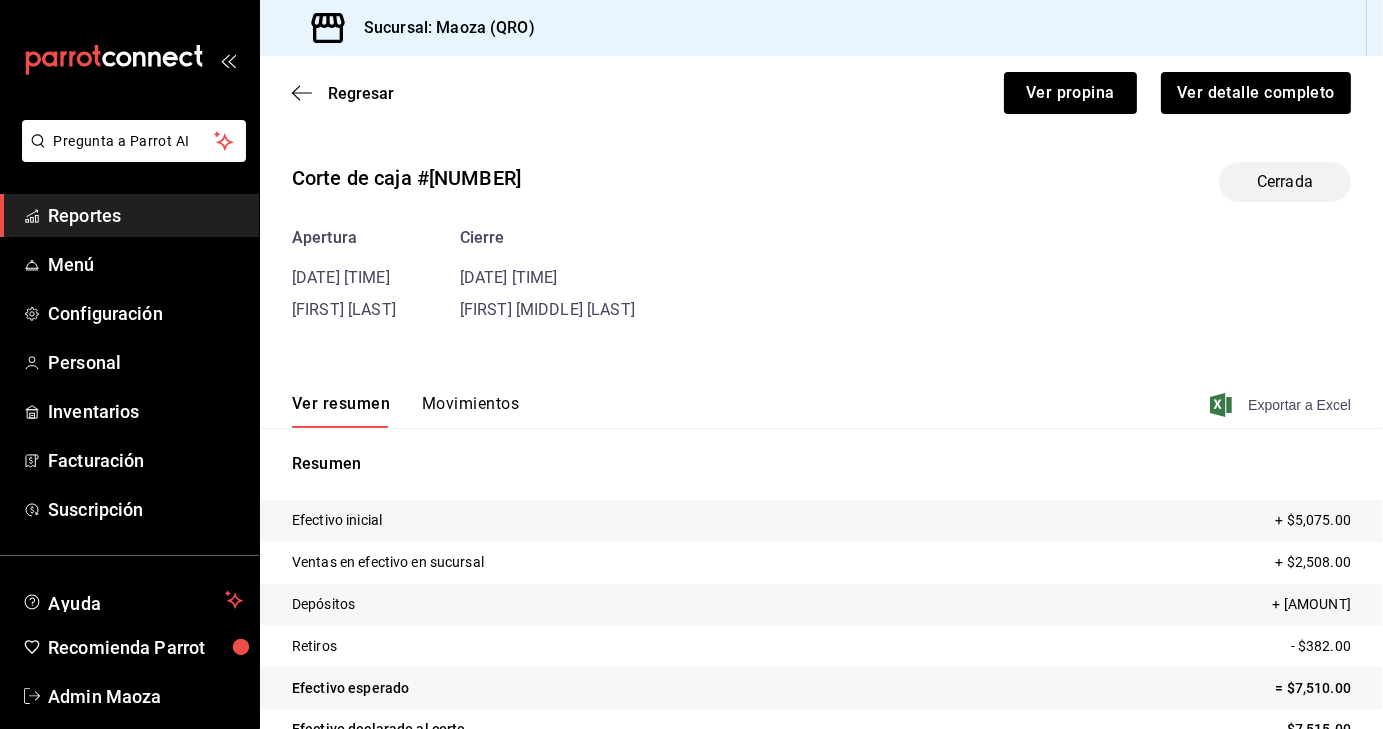 click on "Exportar a Excel" at bounding box center (1282, 405) 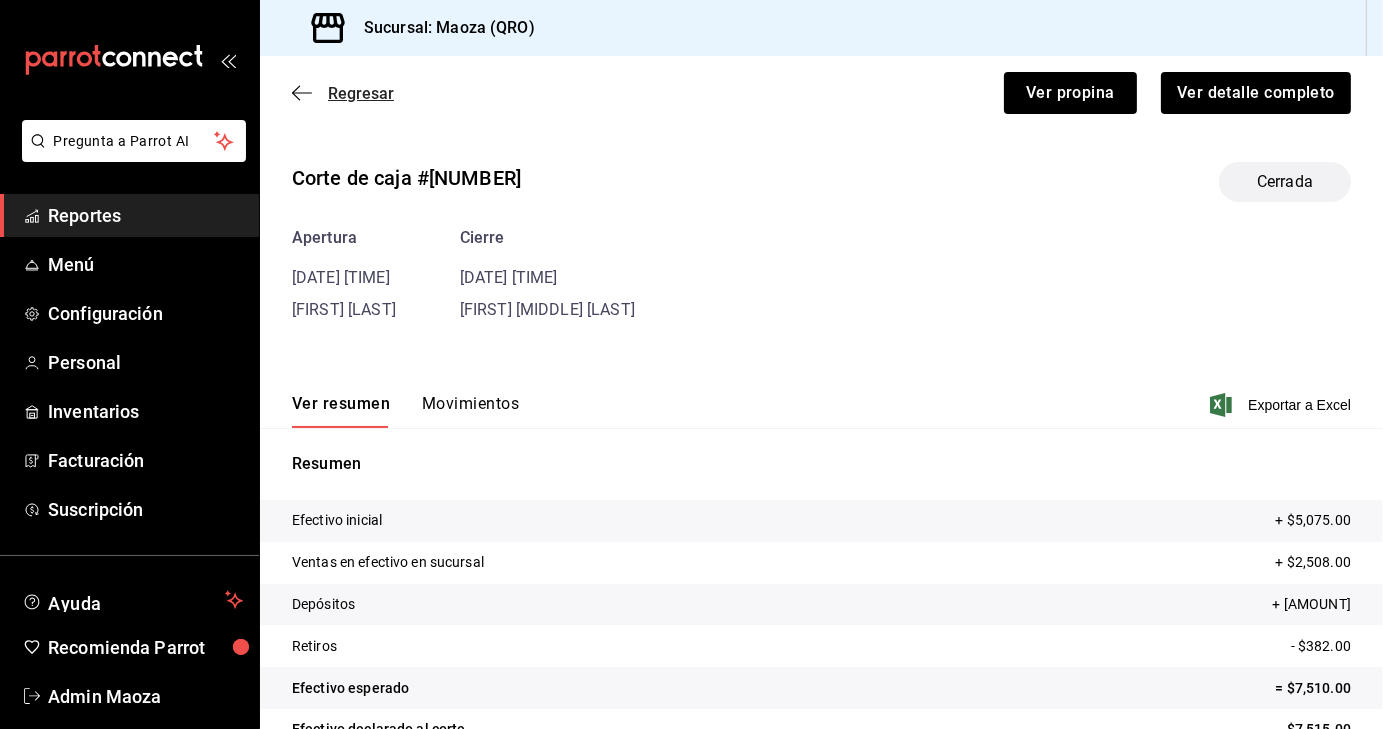 click on "Regresar" at bounding box center (361, 93) 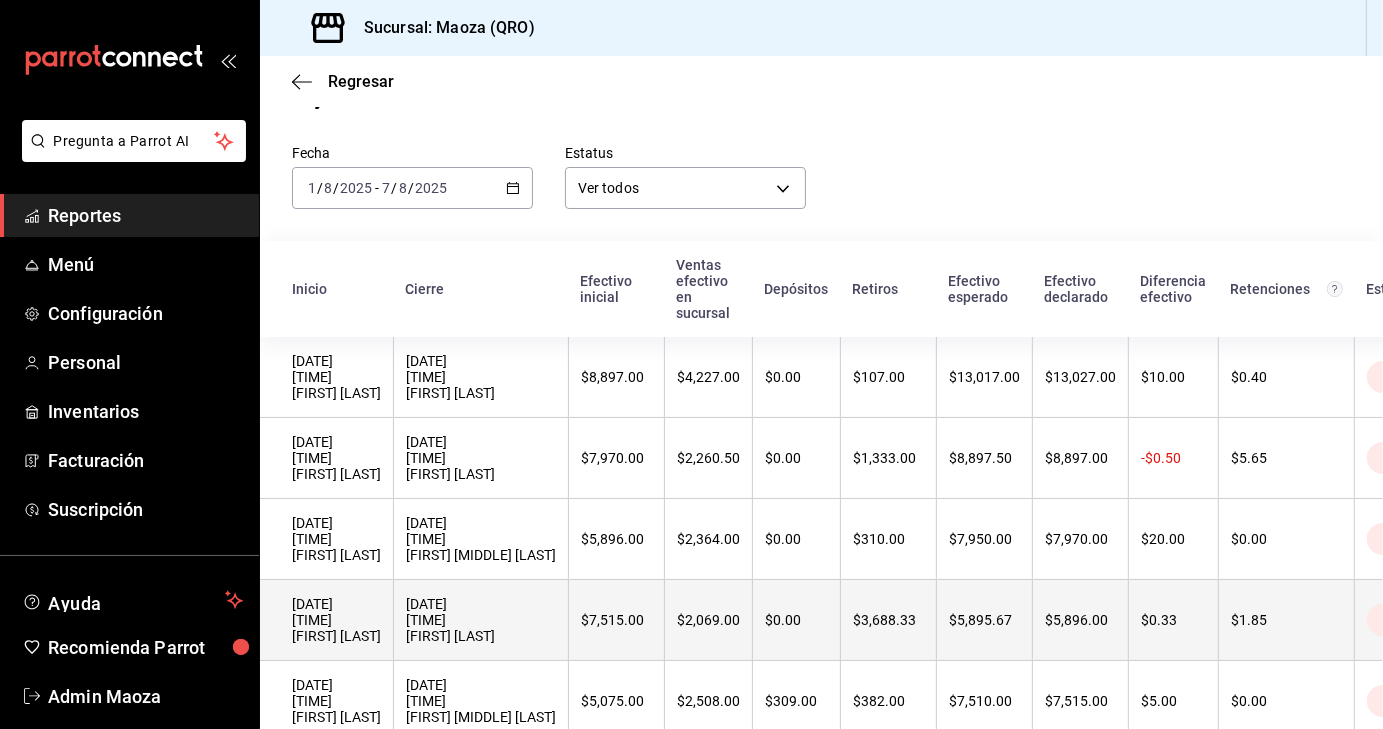 scroll, scrollTop: 80, scrollLeft: 0, axis: vertical 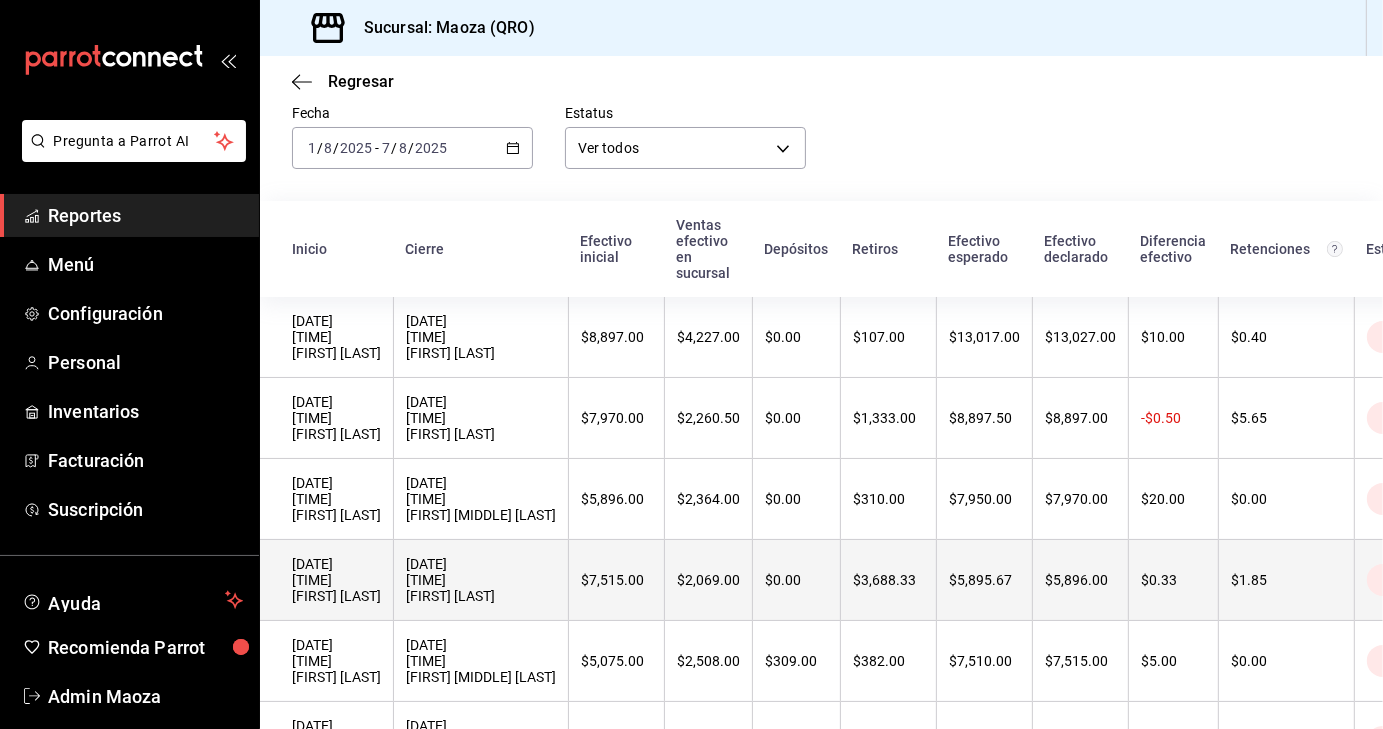 click on "[DATE]
[TIME]
[FIRST] [LAST]" at bounding box center [336, 580] 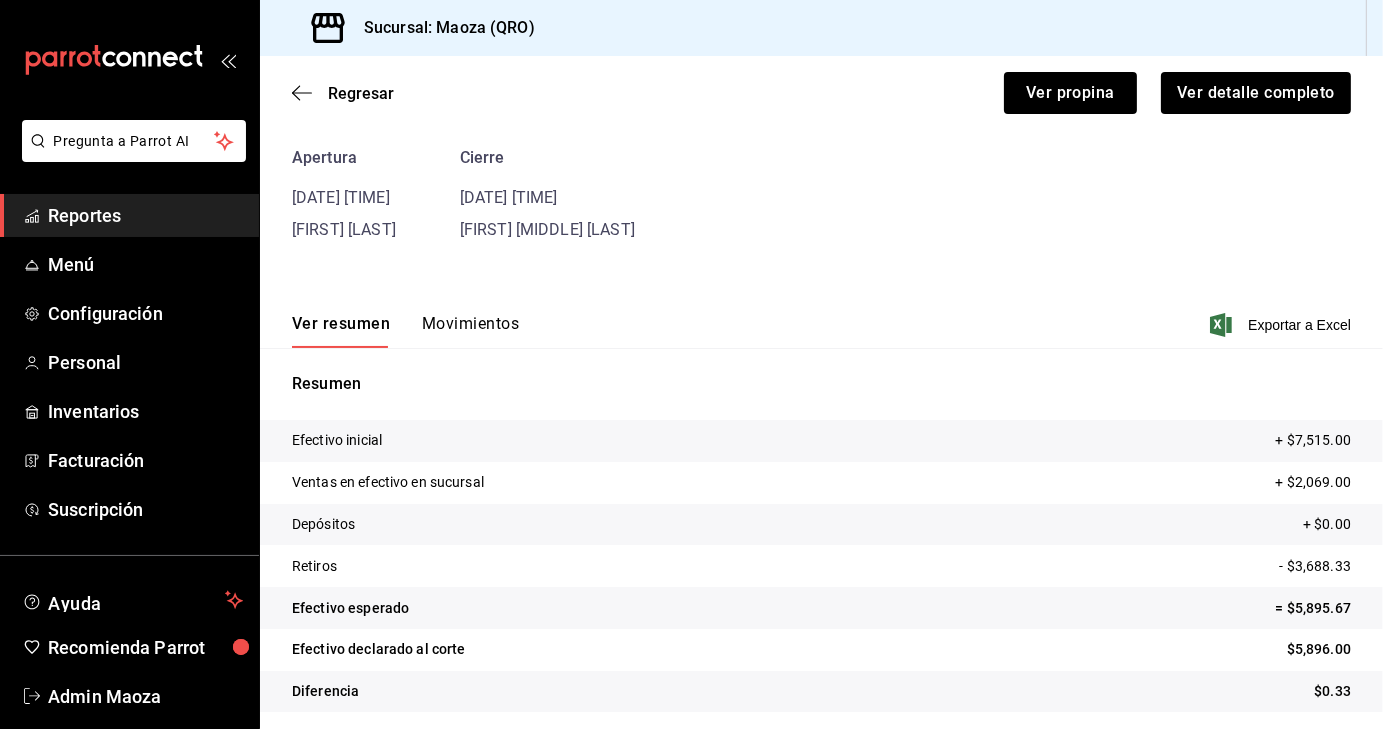 scroll, scrollTop: 0, scrollLeft: 0, axis: both 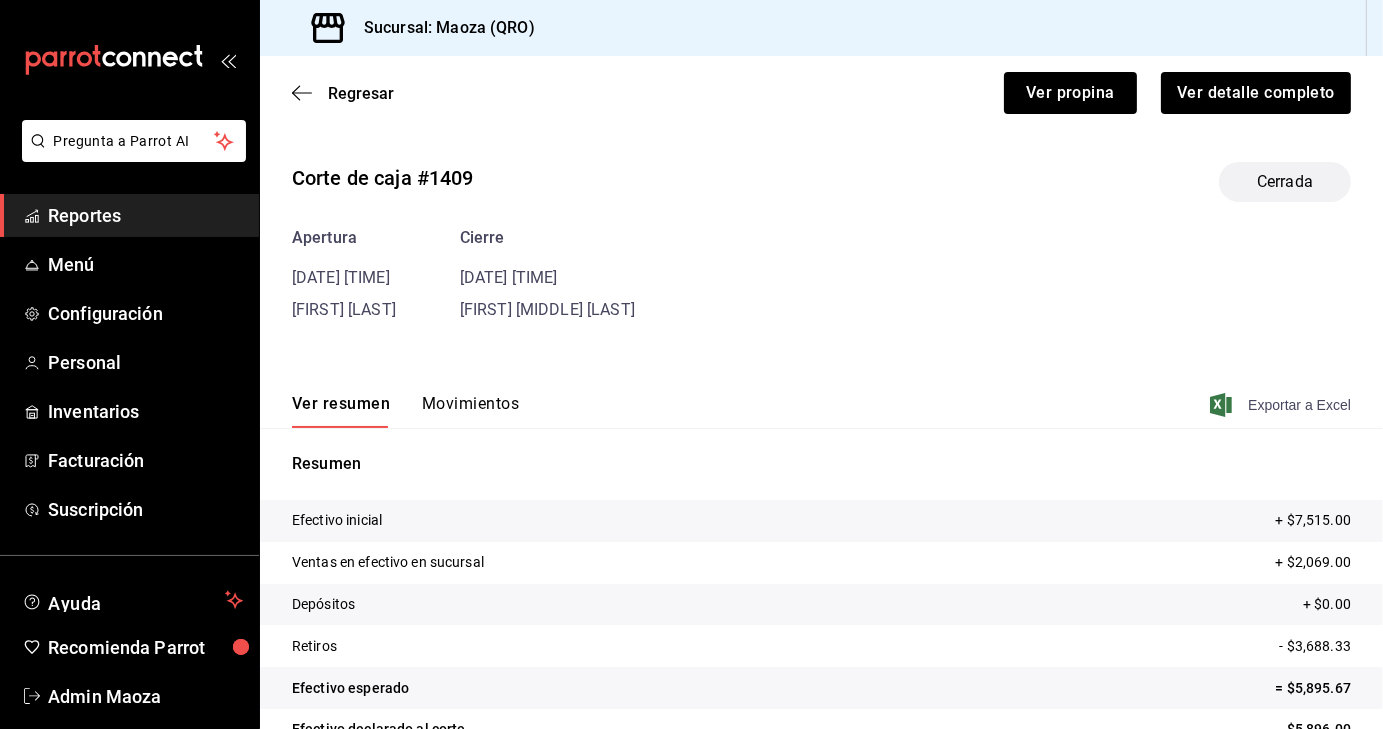 click on "Exportar a Excel" at bounding box center (1282, 405) 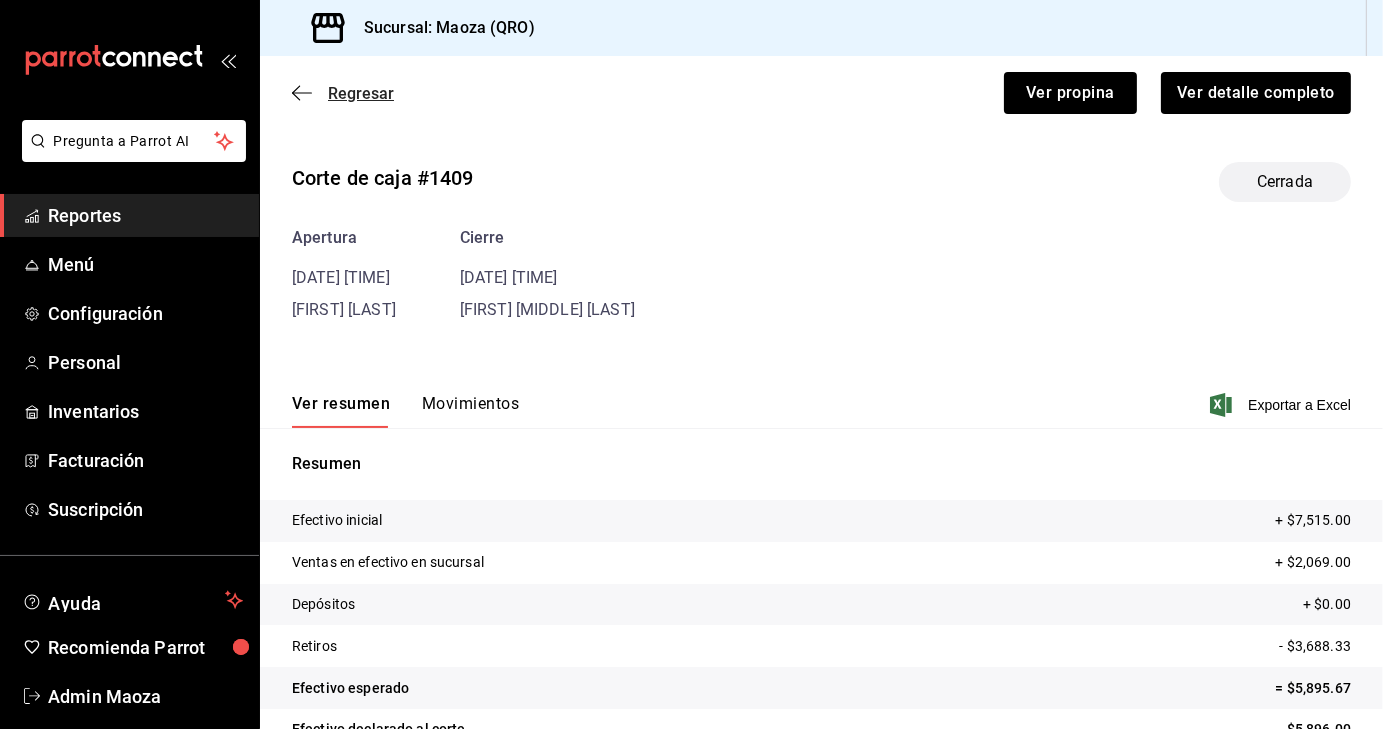click on "Regresar" at bounding box center (361, 93) 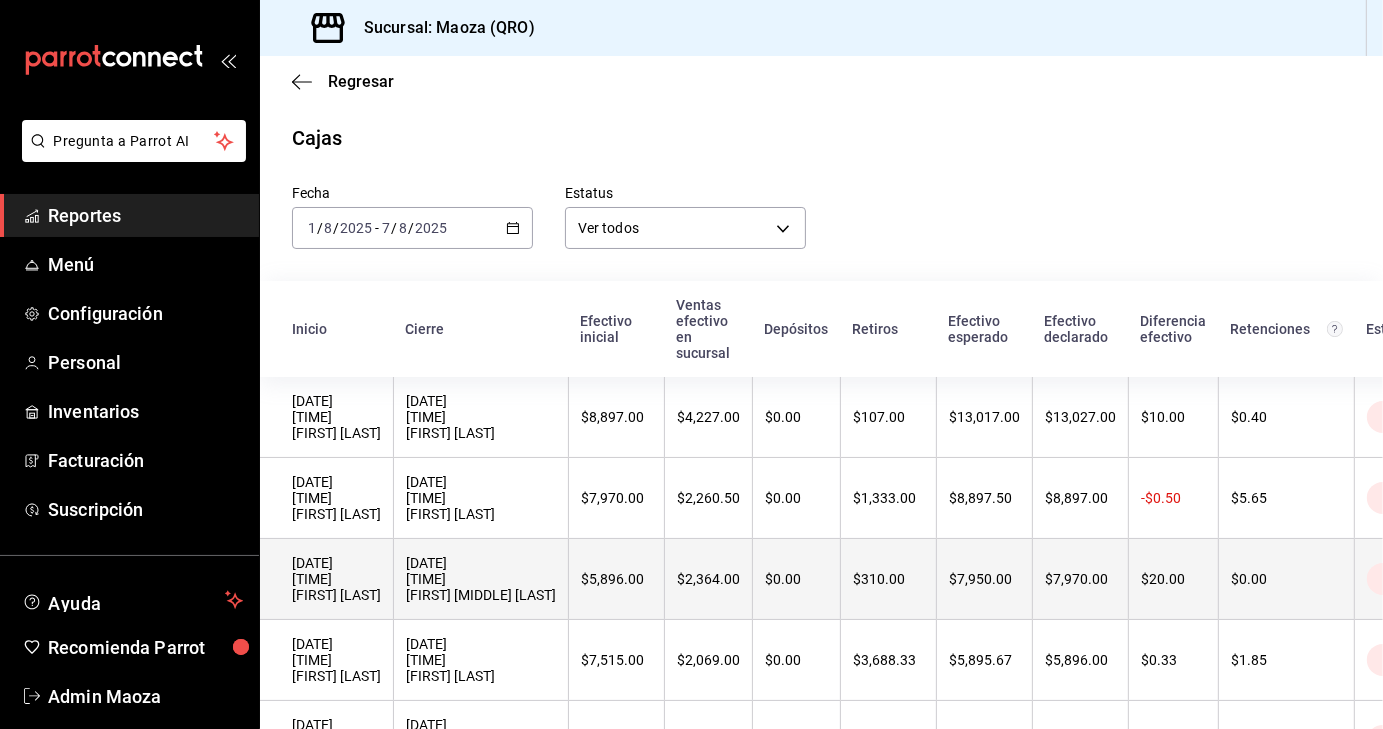click on "[DATE]
[TIME]
[FIRST] [LAST]" at bounding box center [336, 579] 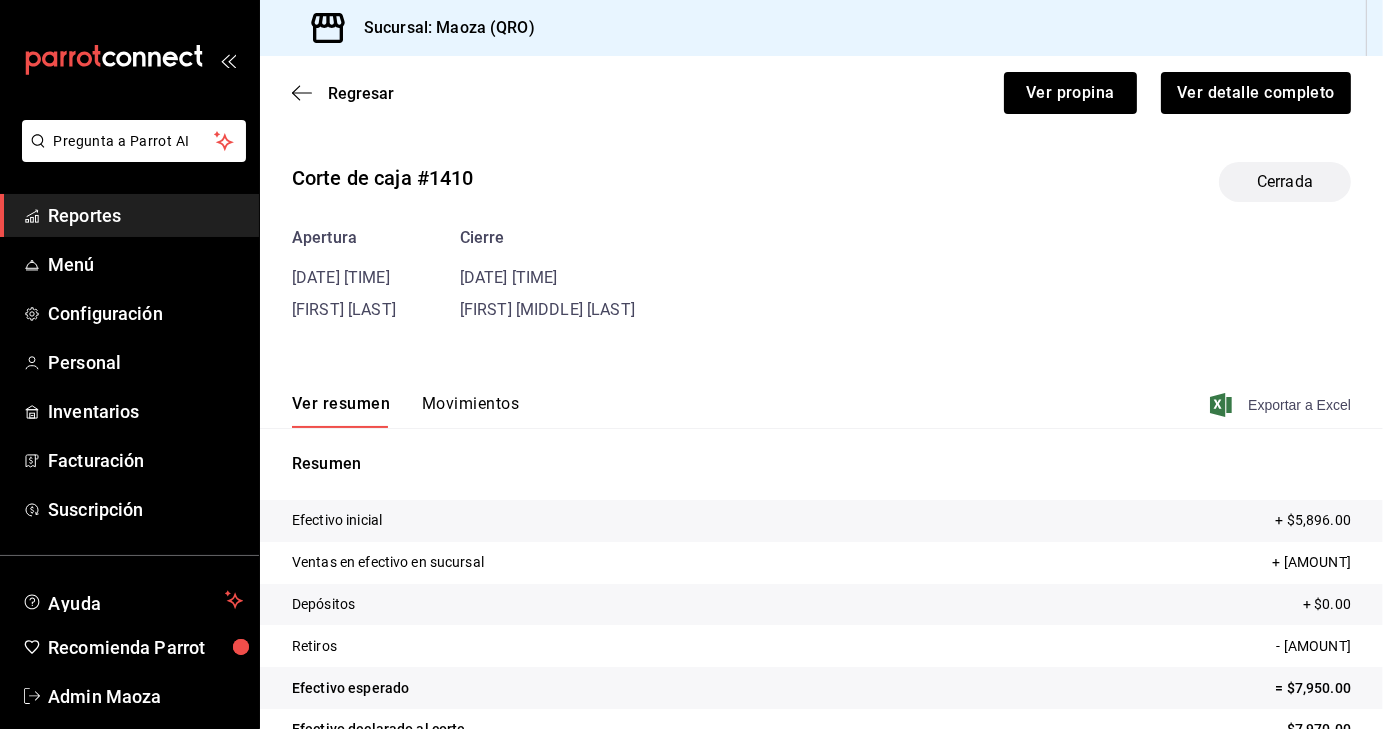 click on "Exportar a Excel" at bounding box center [1282, 405] 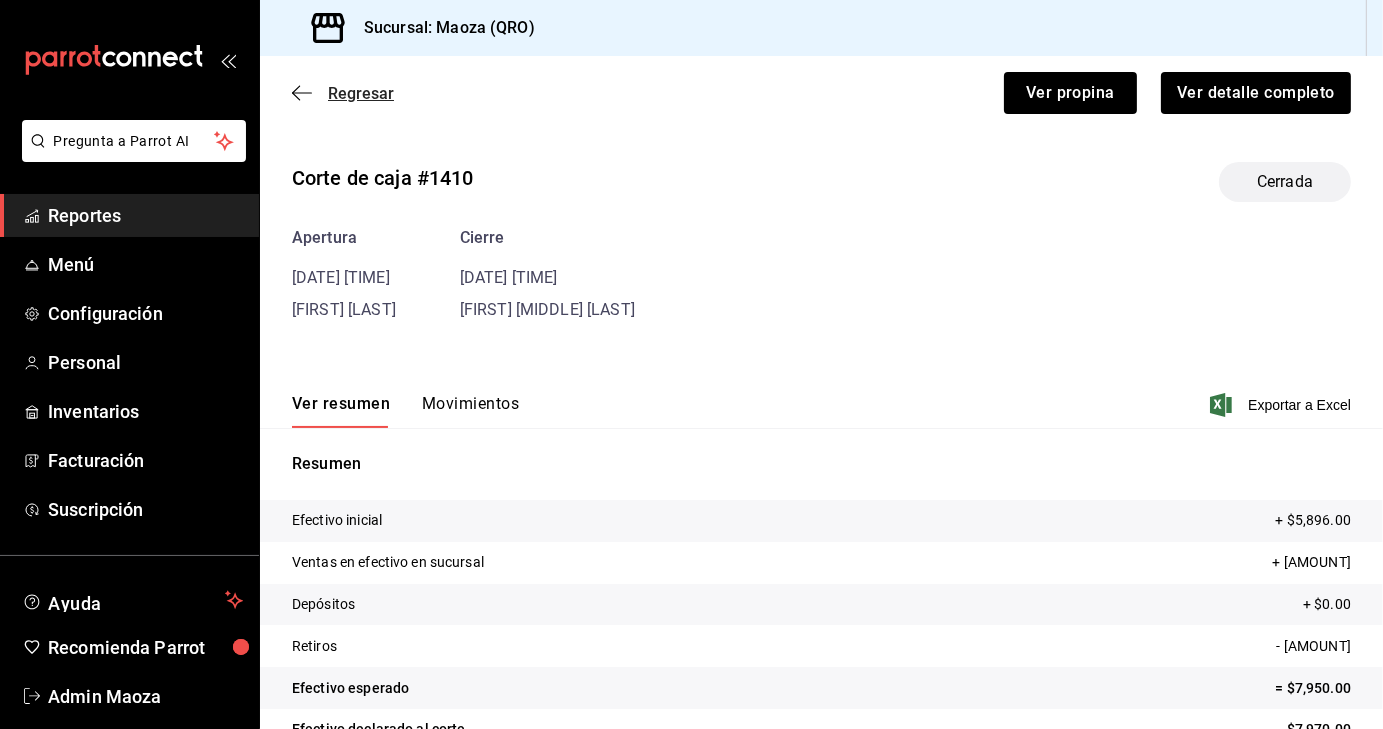 click on "Regresar" at bounding box center (361, 93) 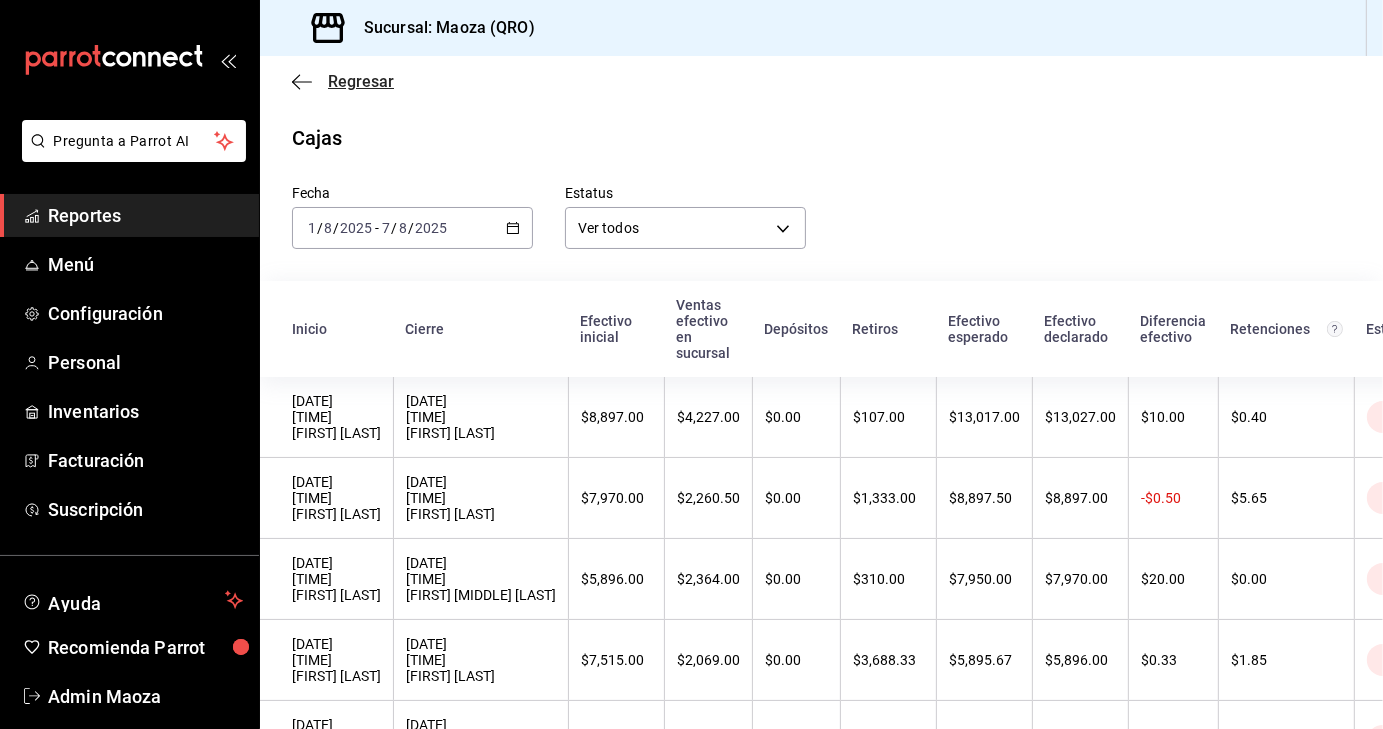 click on "Regresar" at bounding box center (361, 81) 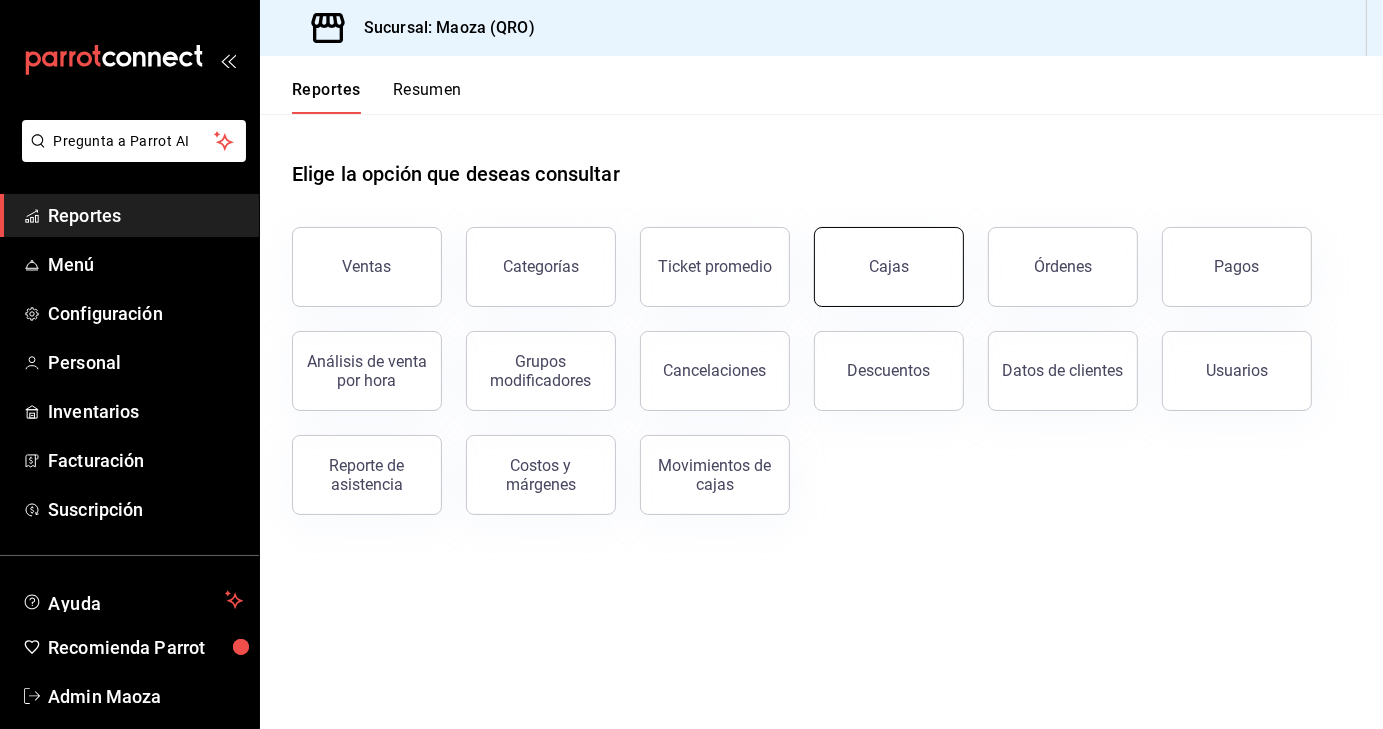 click on "Cajas" at bounding box center (889, 266) 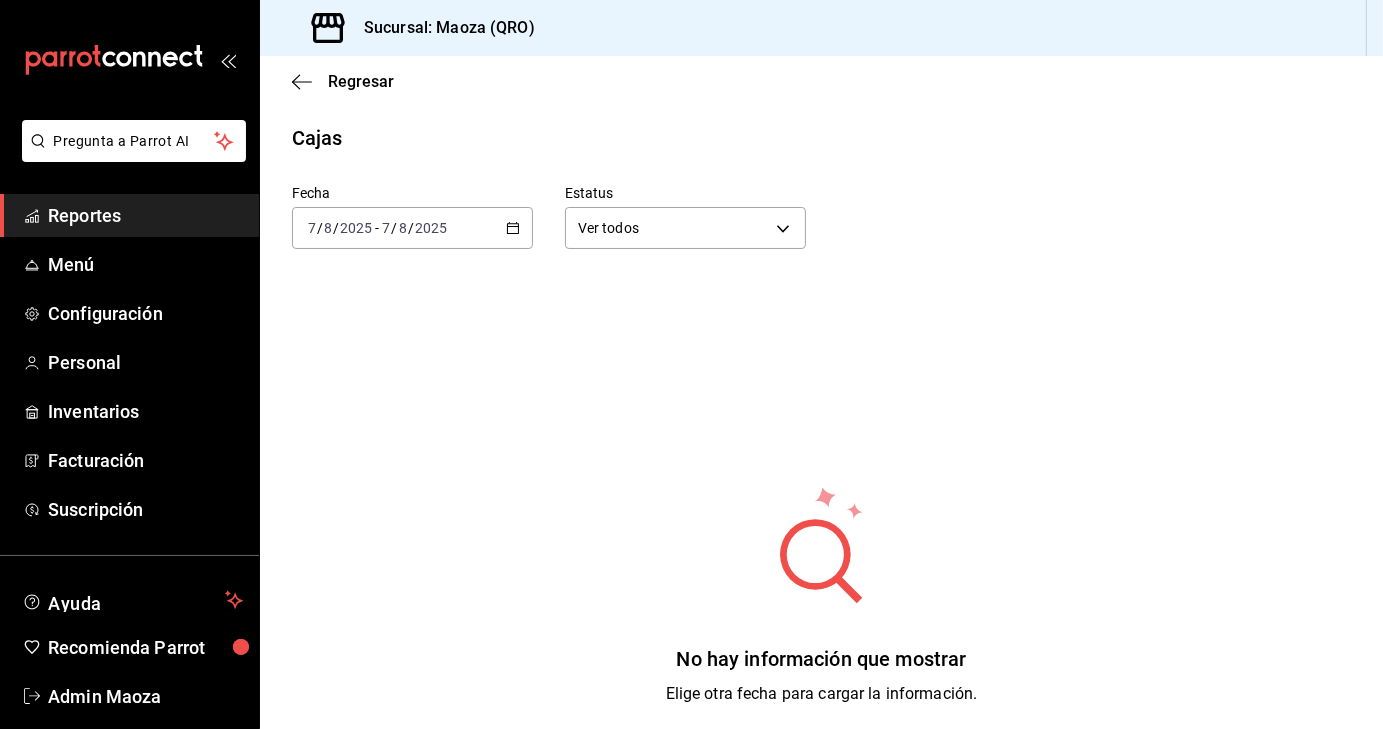 click 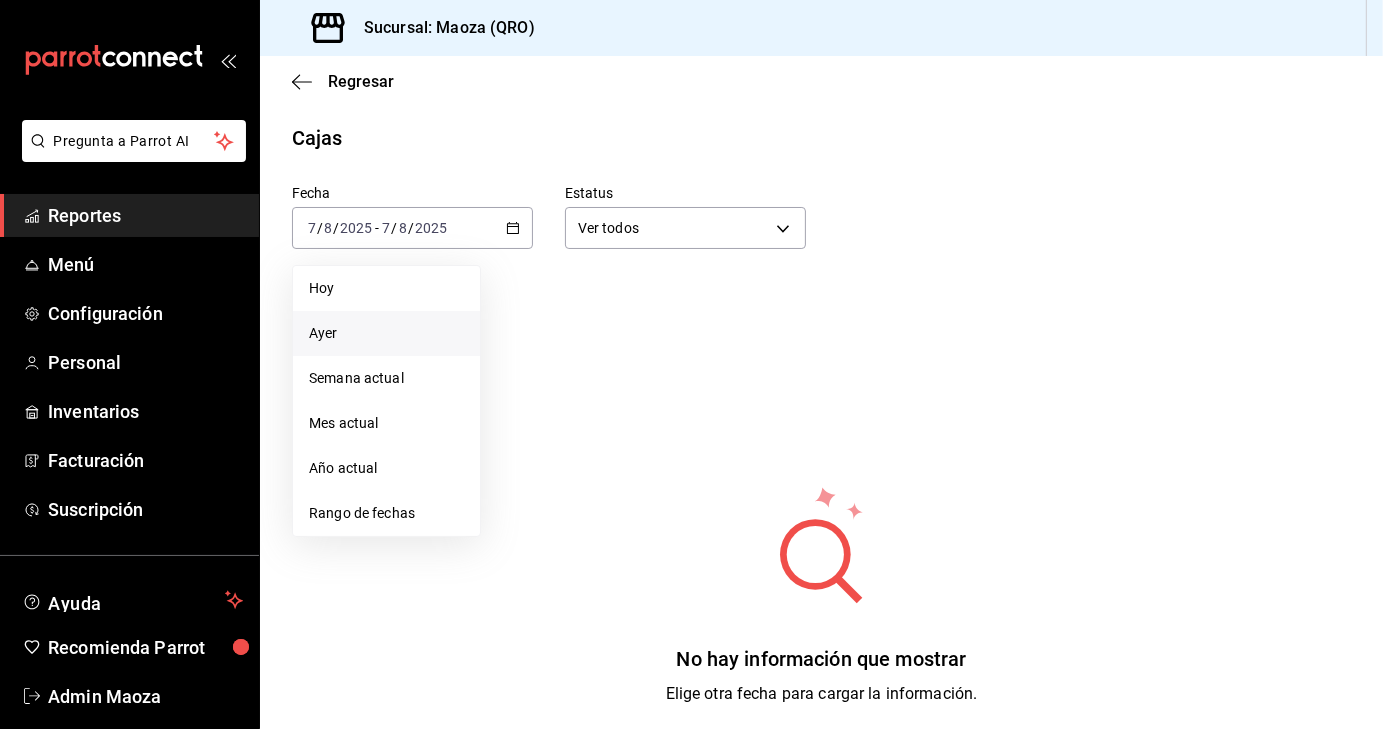 click on "Ayer" at bounding box center [386, 333] 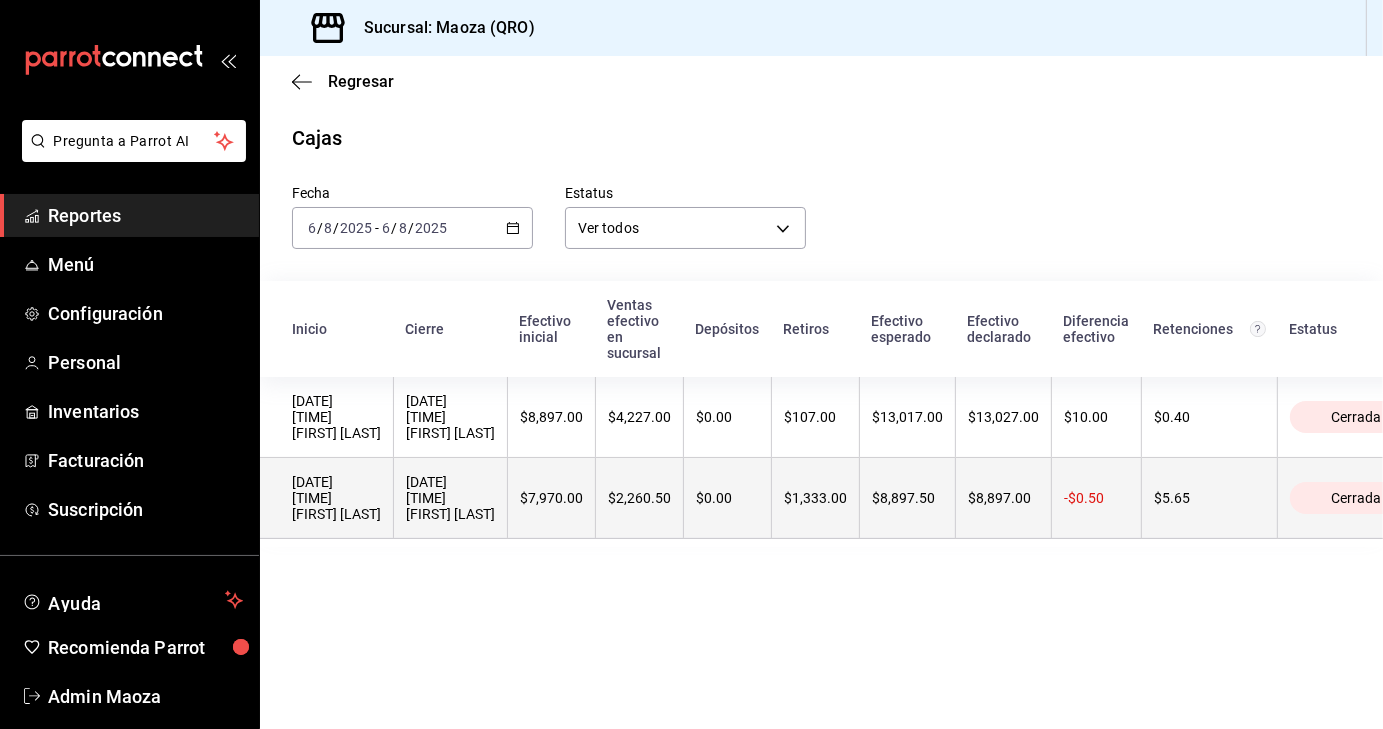 click on "[DATE]
[TIME]
[FIRST] [LAST]" at bounding box center [336, 498] 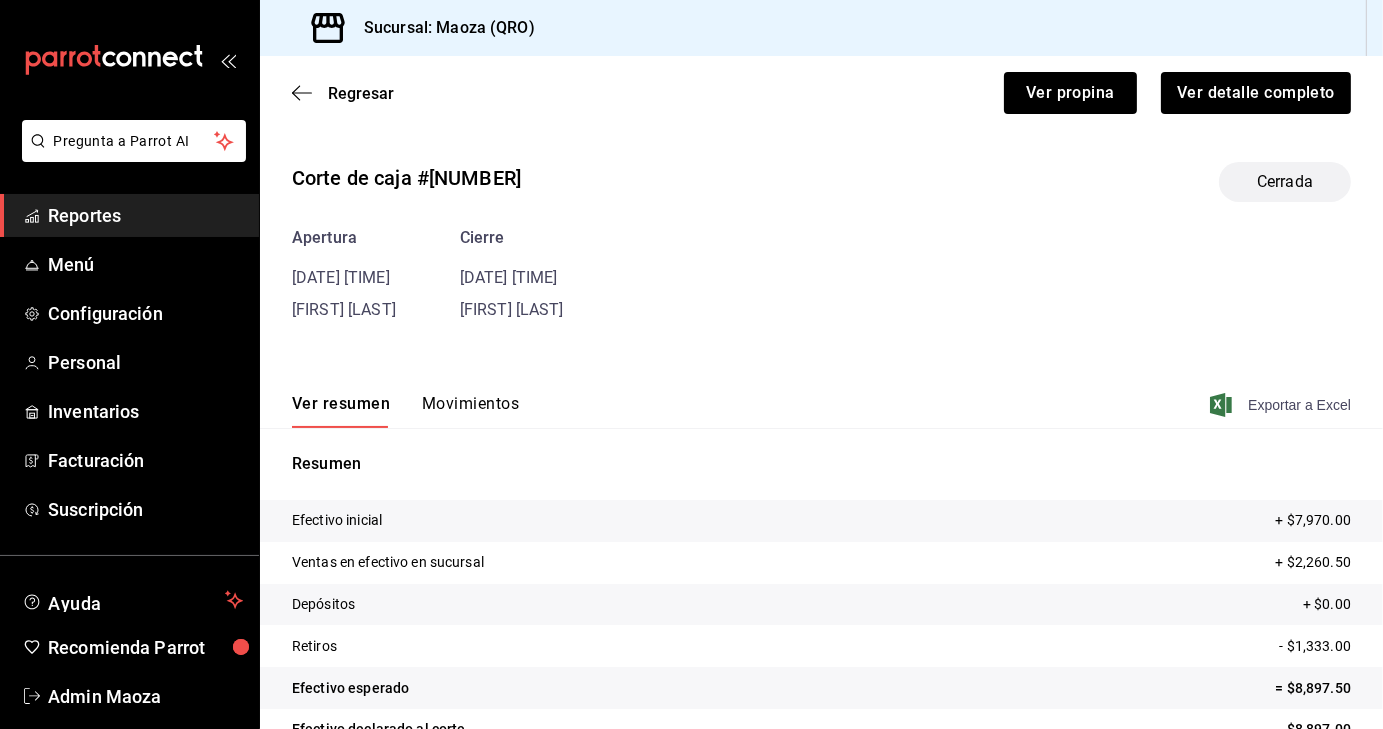 click on "Exportar a Excel" at bounding box center (1282, 405) 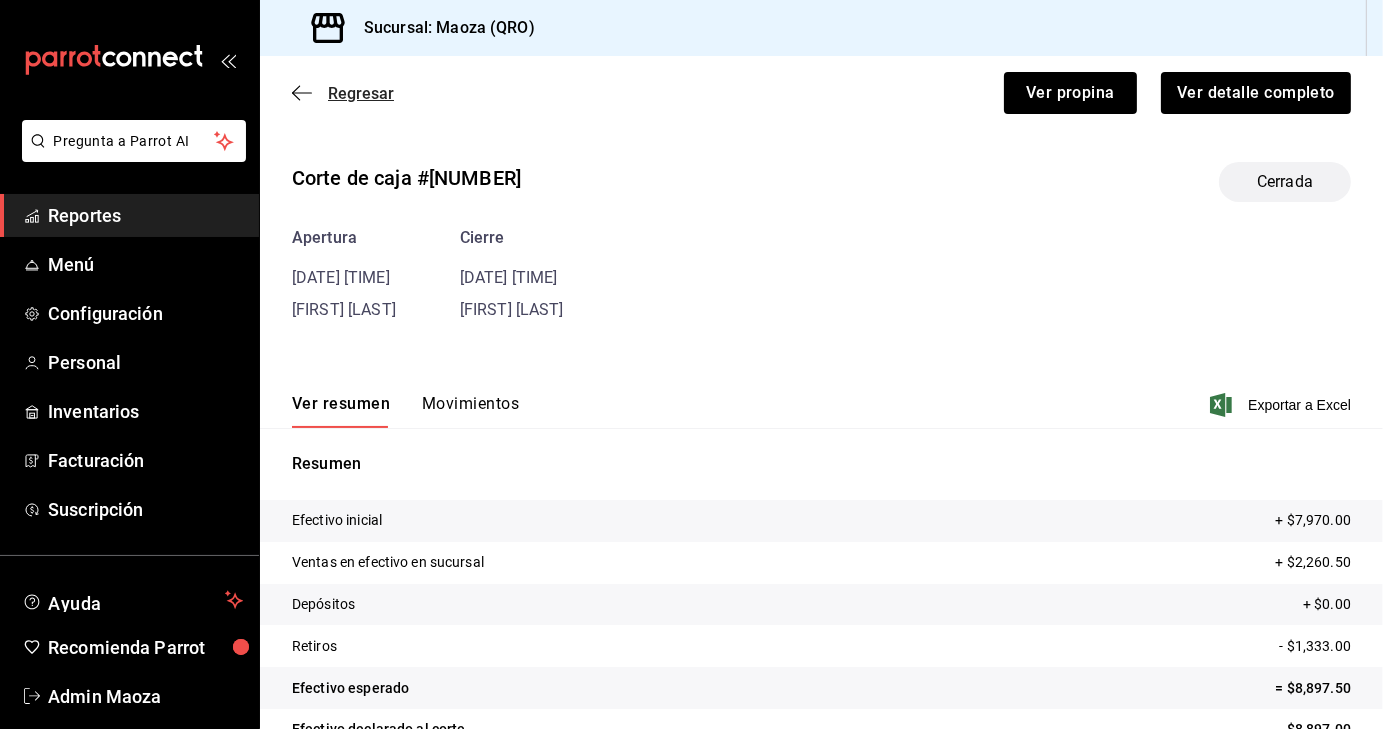 click on "Regresar" at bounding box center [361, 93] 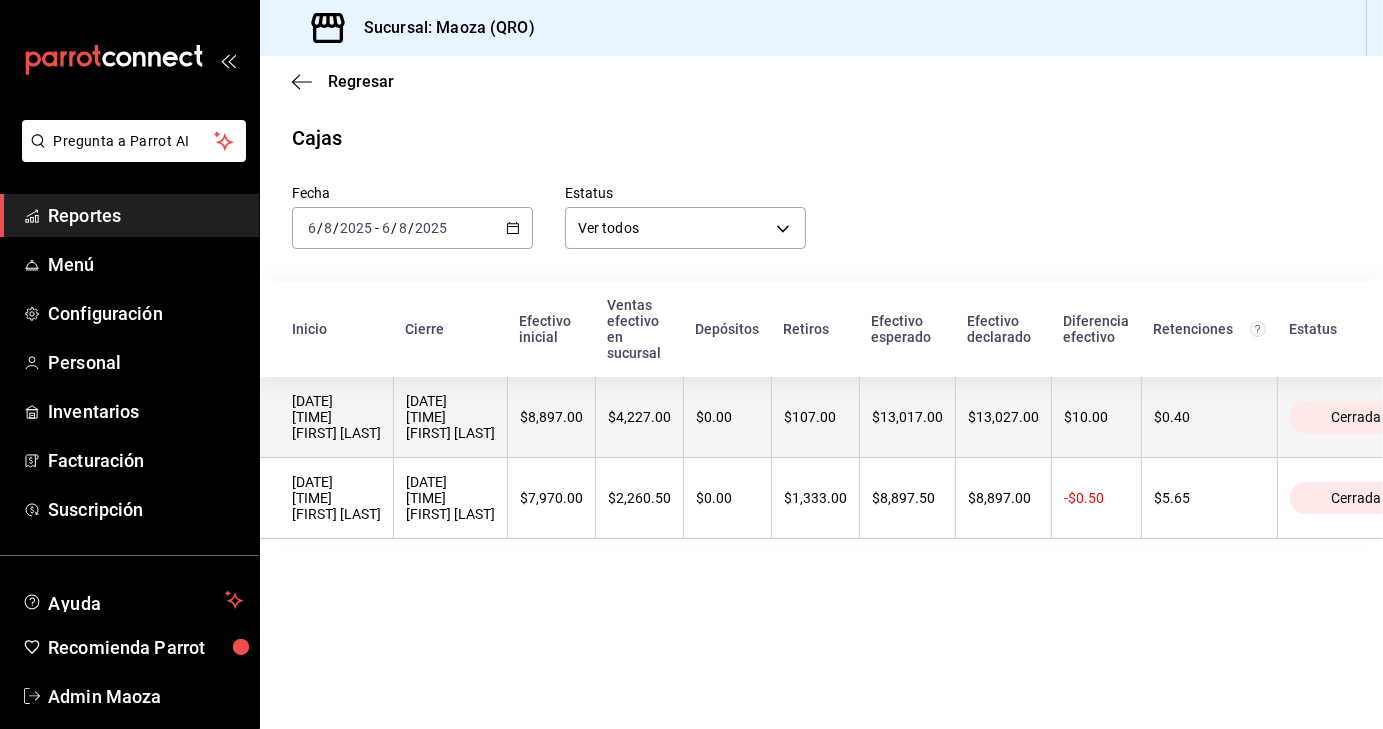click on "[DATE]
[TIME]
[FIRST] [LAST]" at bounding box center (336, 417) 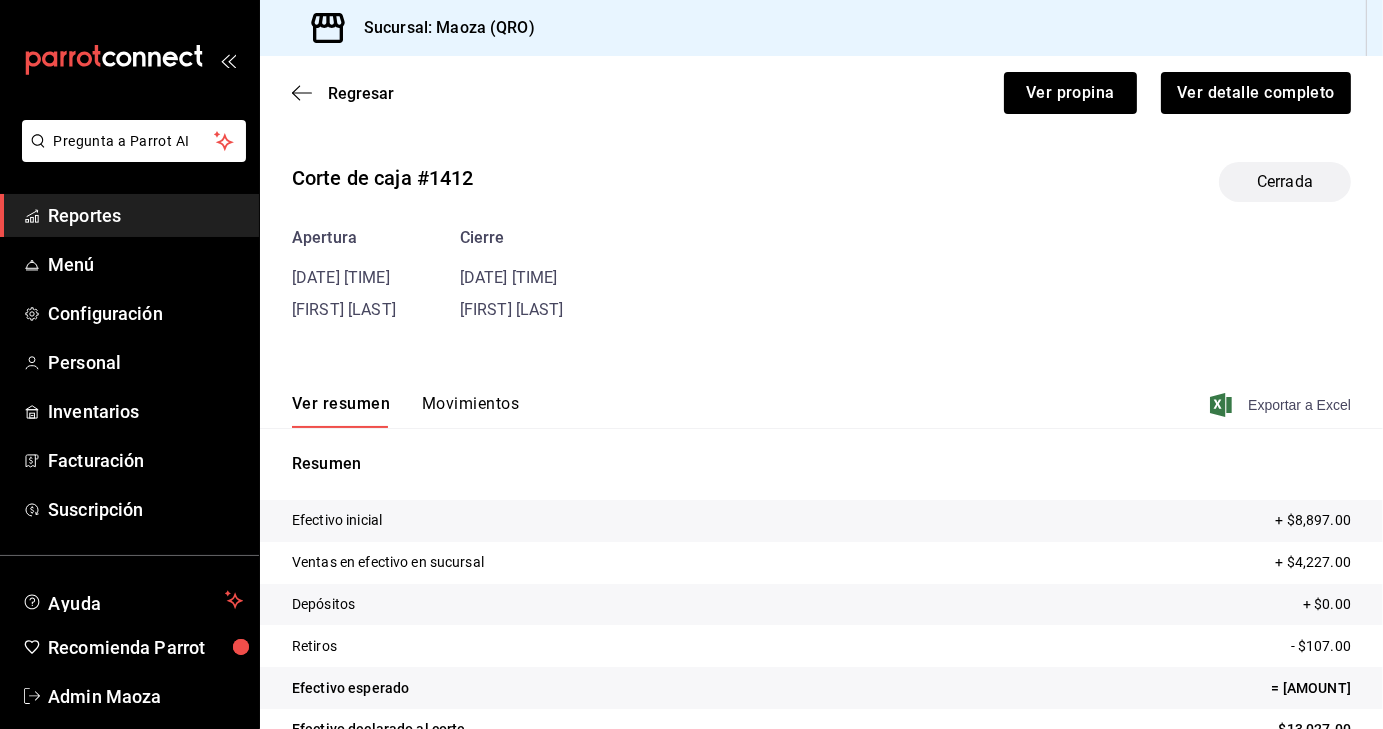 click on "Exportar a Excel" at bounding box center (1282, 405) 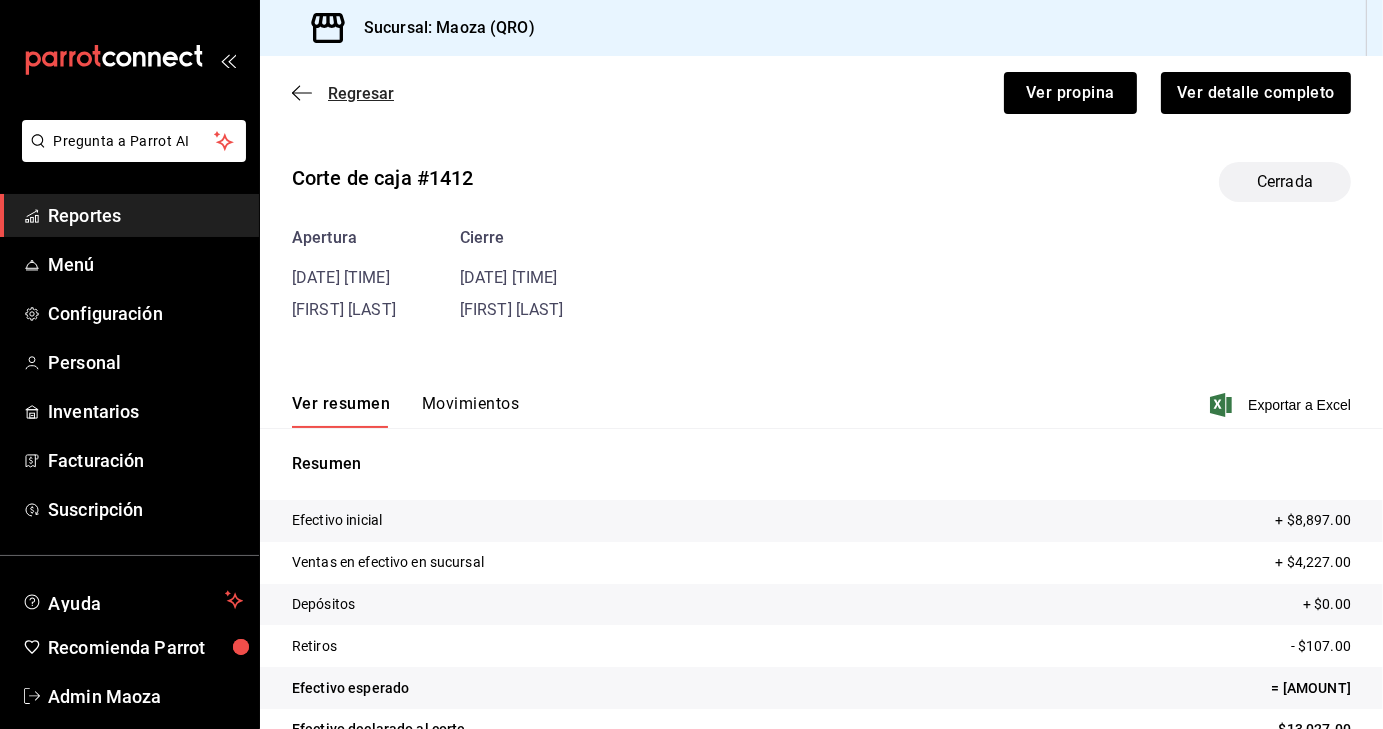 click on "Regresar" at bounding box center (361, 93) 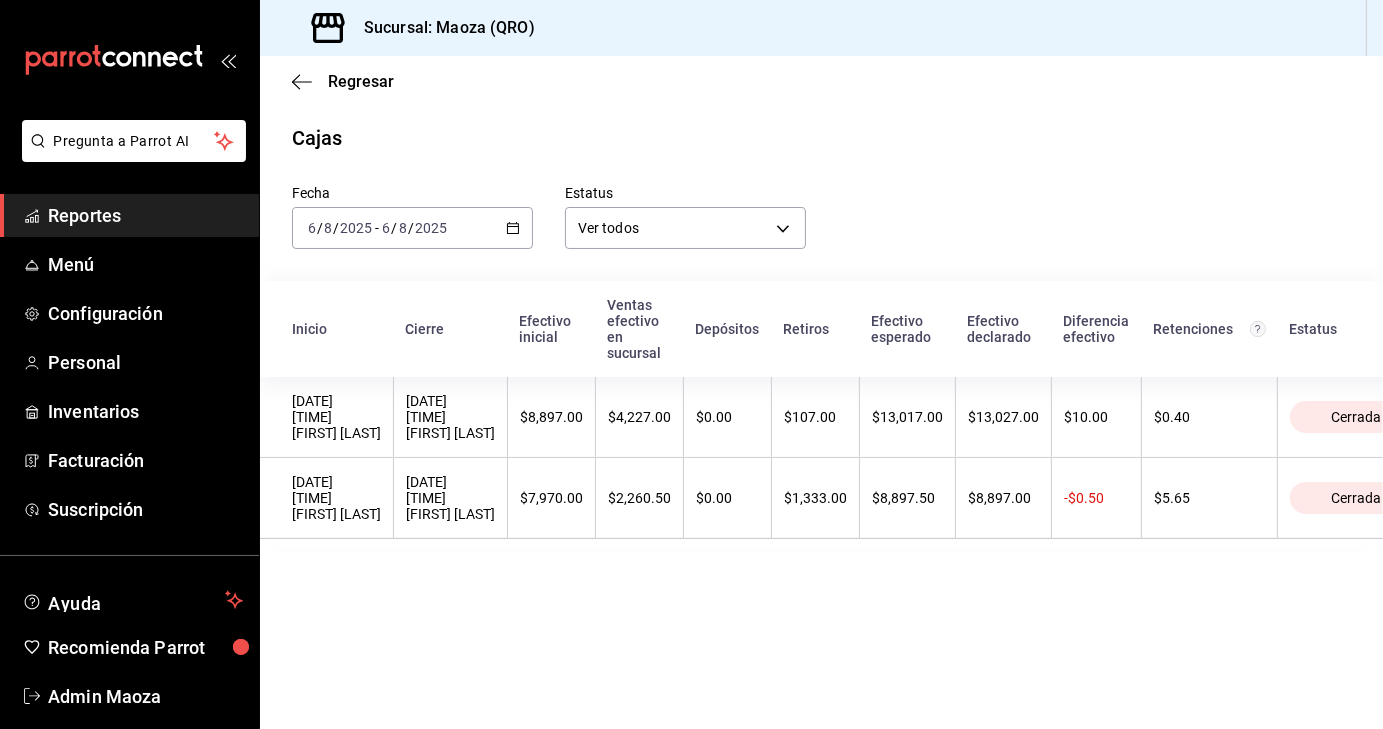 click on "Regresar" at bounding box center [361, 81] 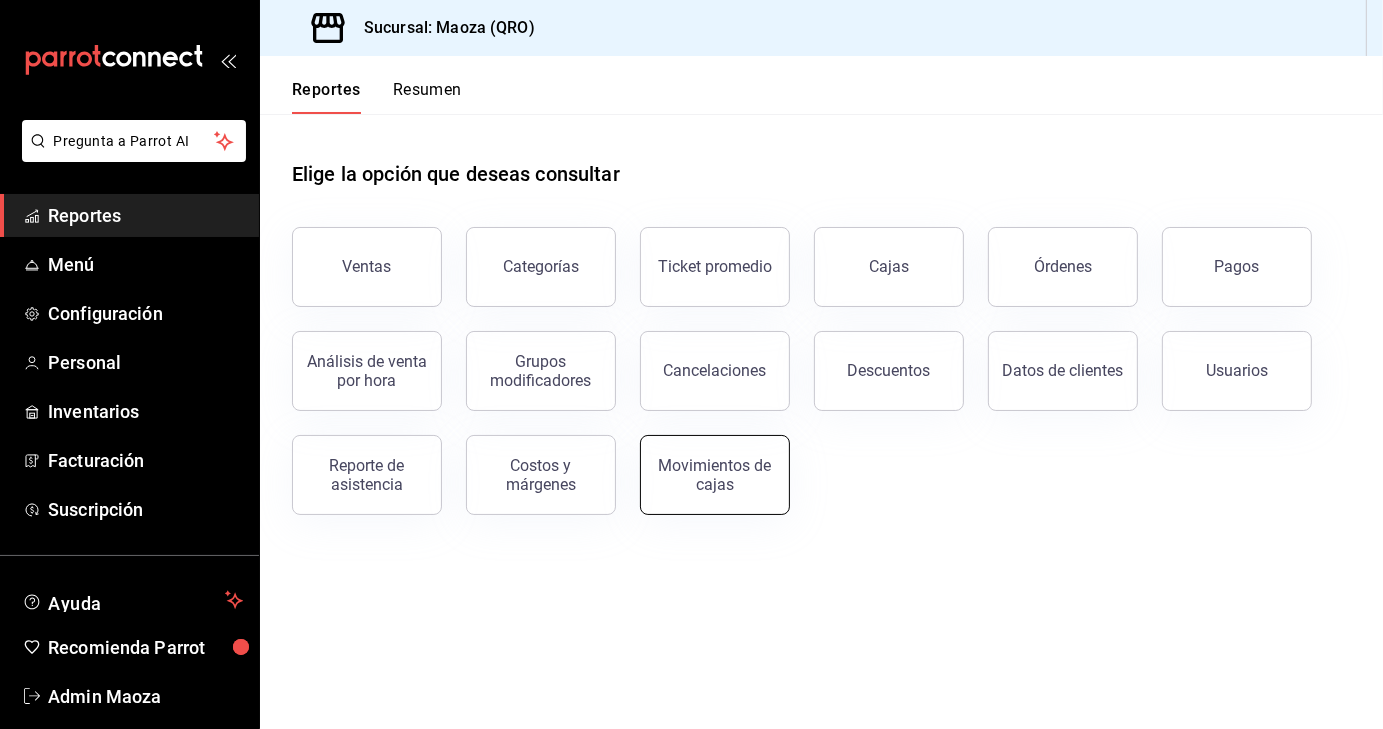 click on "Movimientos de cajas" at bounding box center (715, 475) 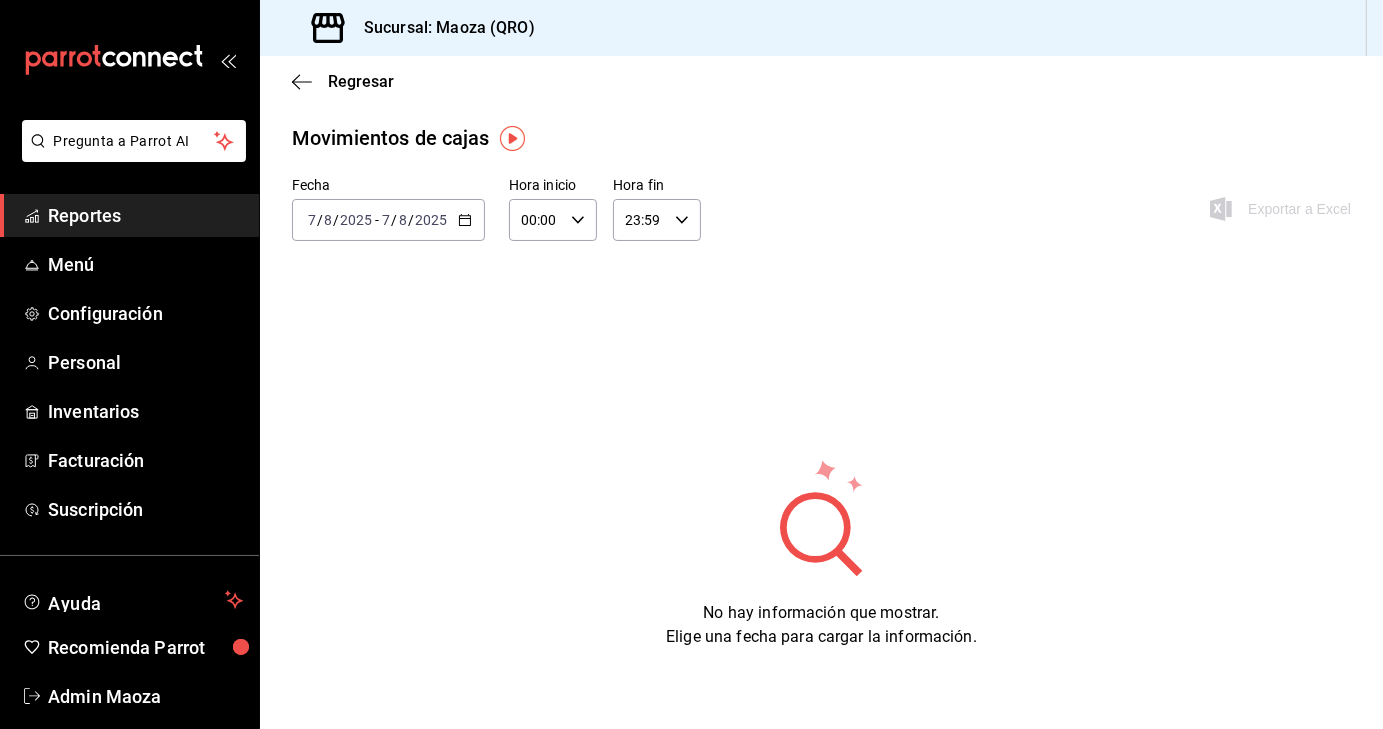 click 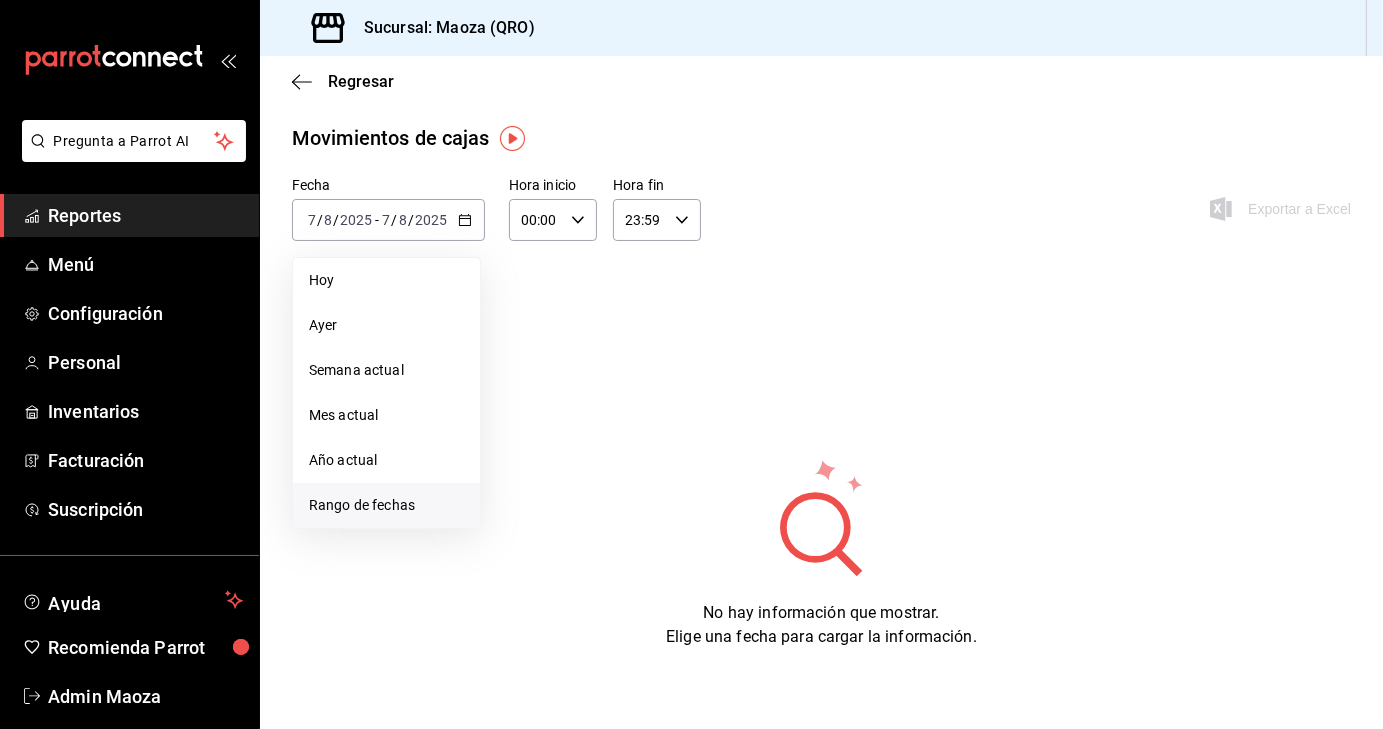 click on "Rango de fechas" at bounding box center (386, 505) 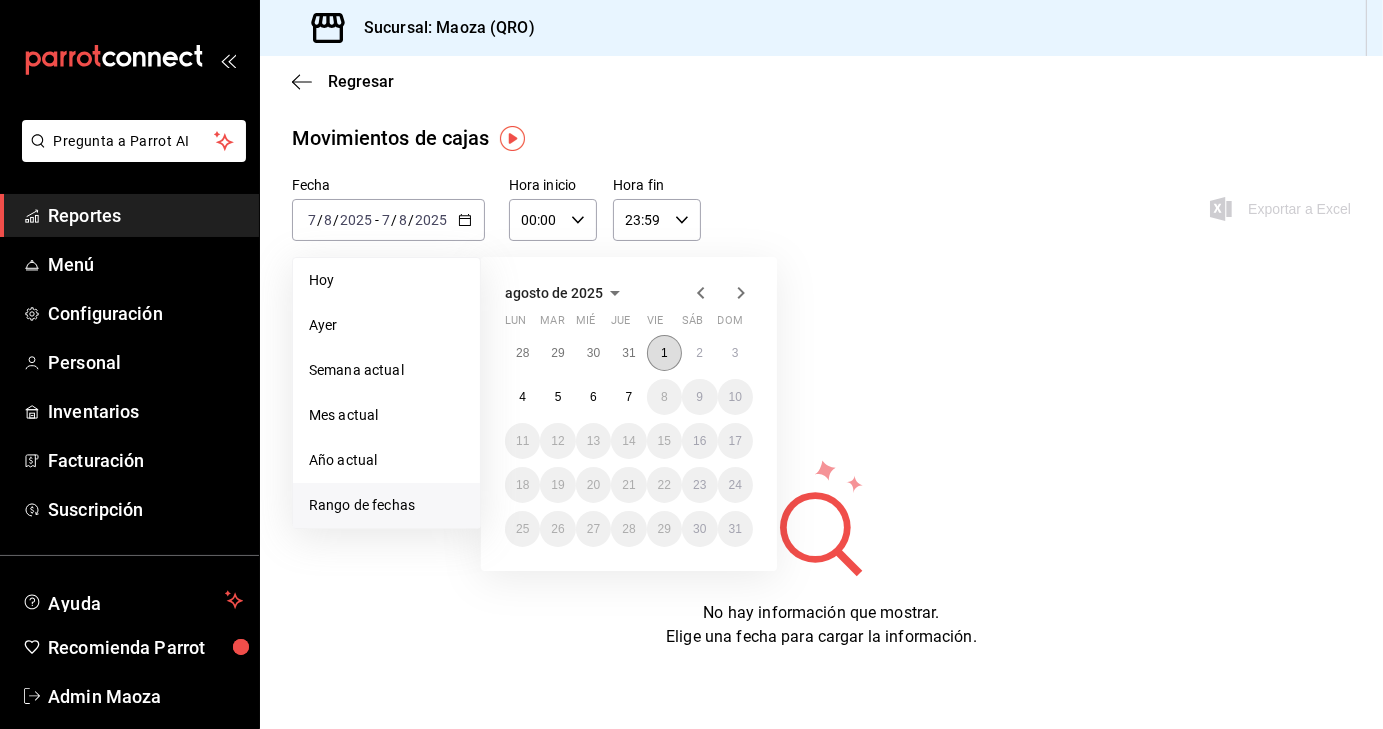click on "1" at bounding box center [664, 353] 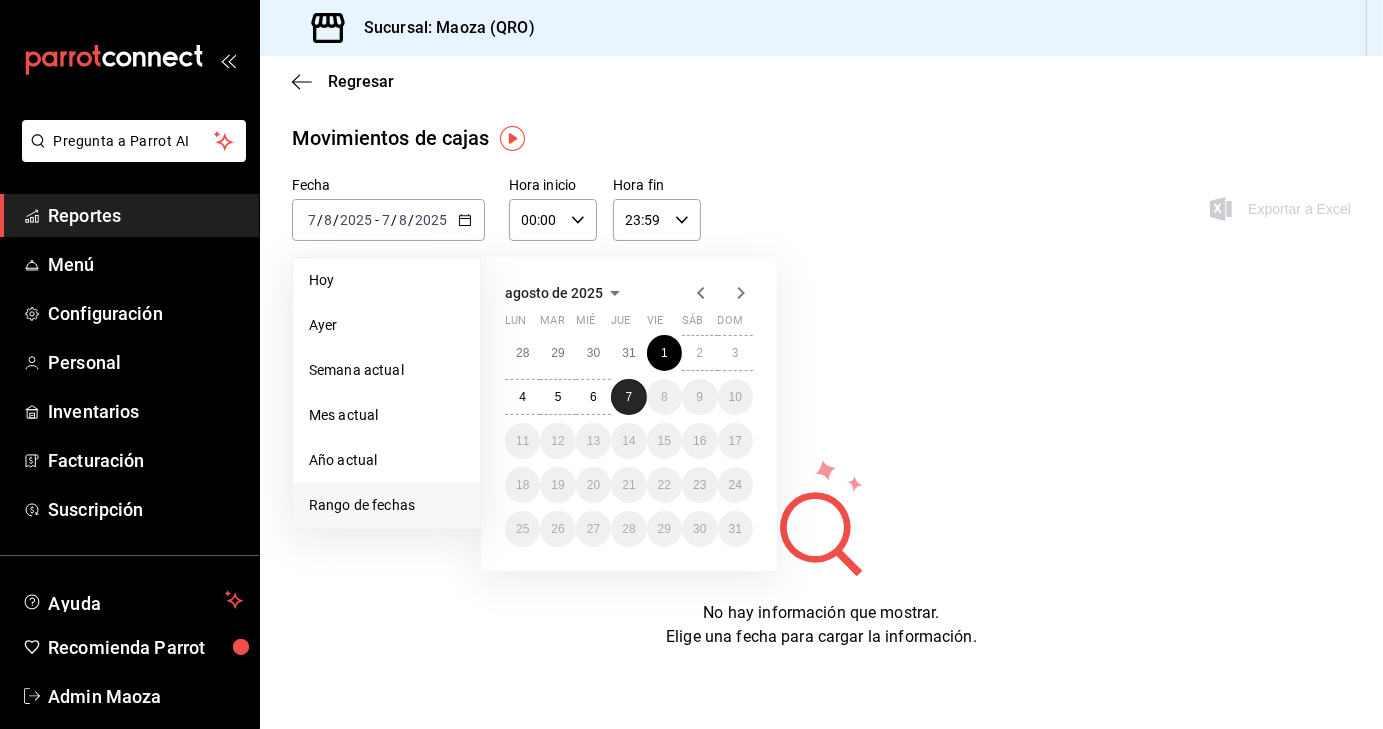 click on "7" at bounding box center [629, 397] 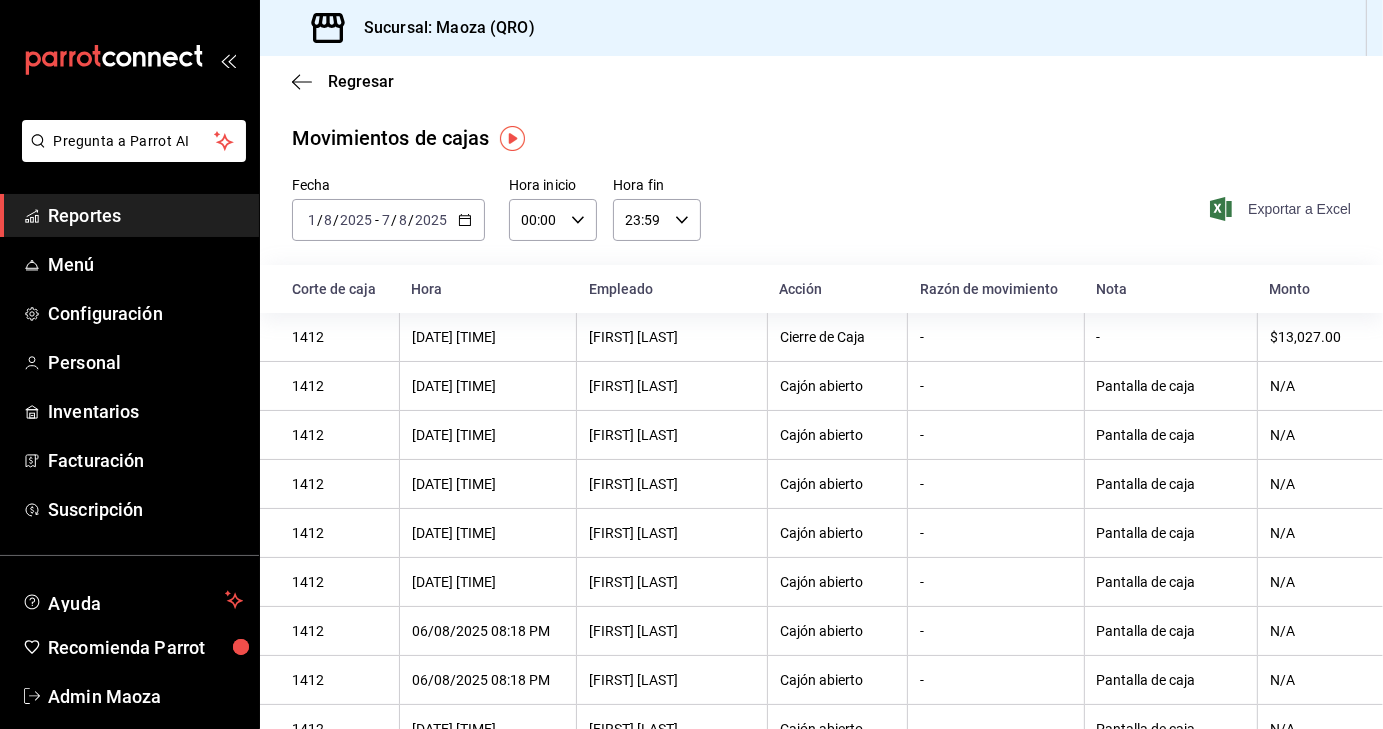 click on "Exportar a Excel" at bounding box center (1282, 209) 